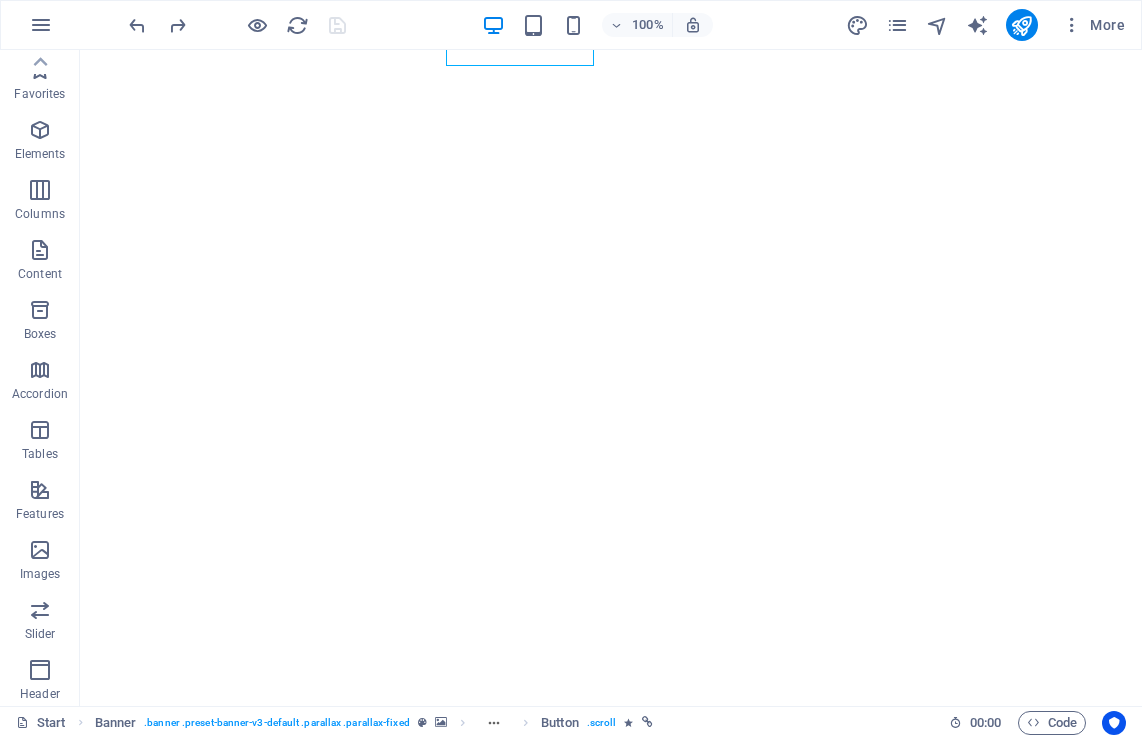 scroll, scrollTop: 0, scrollLeft: 0, axis: both 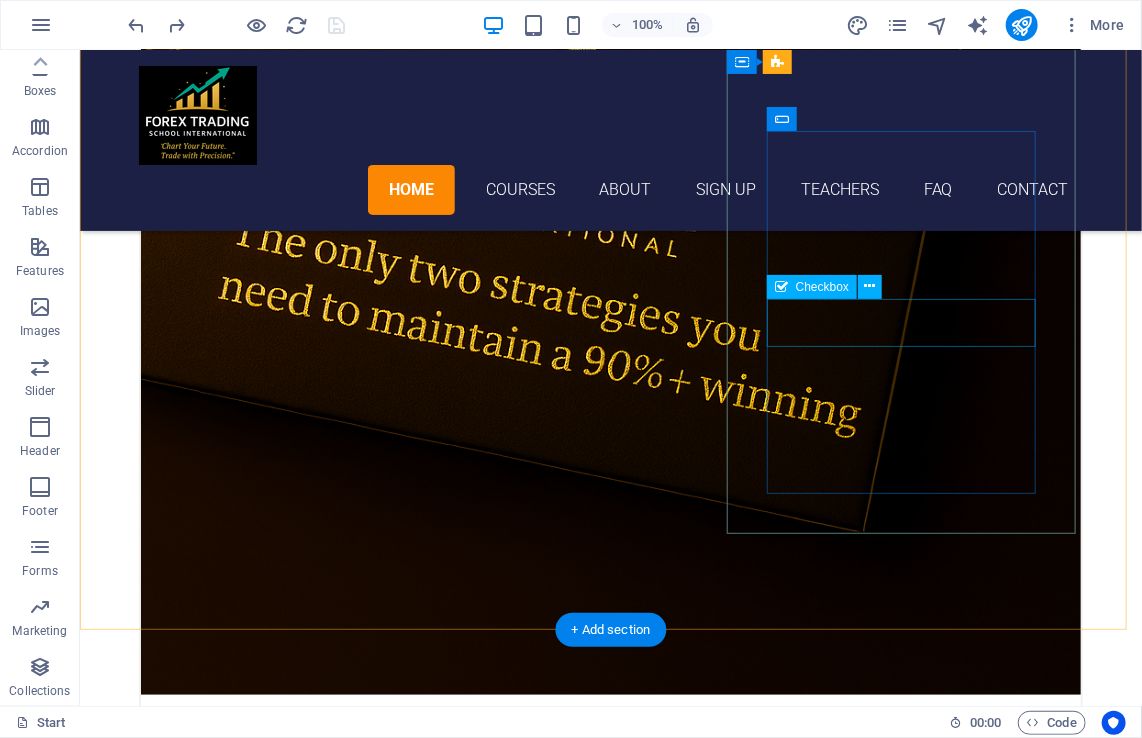 click on "I have read and understand the privacy policy." at bounding box center (567, 5886) 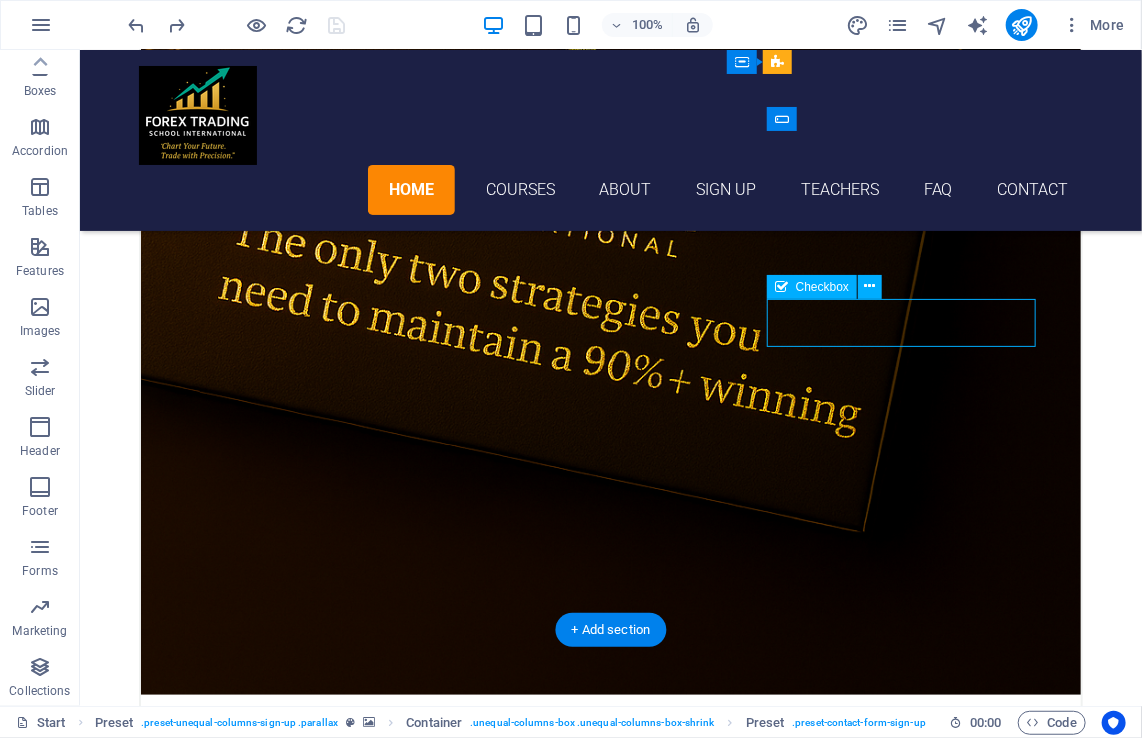 click on "I have read and understand the privacy policy." at bounding box center (567, 5886) 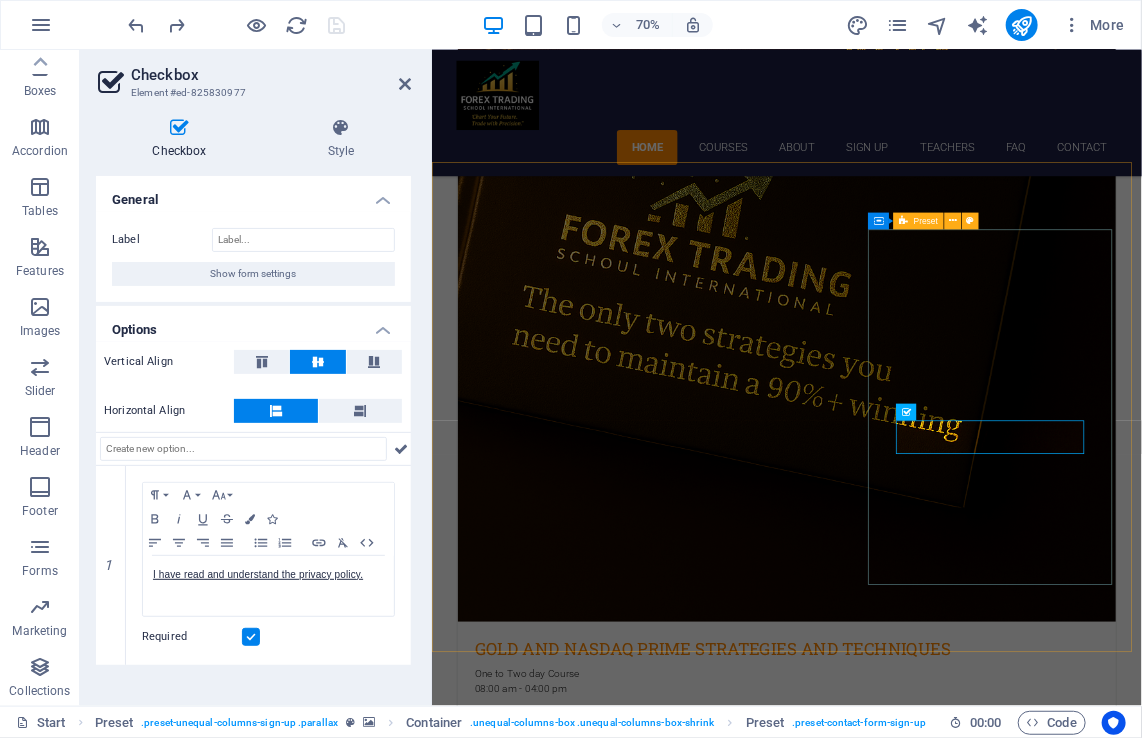 click on "Sign up    I have read and understand the privacy policy. Unreadable? Load new Submit" at bounding box center [919, 6003] 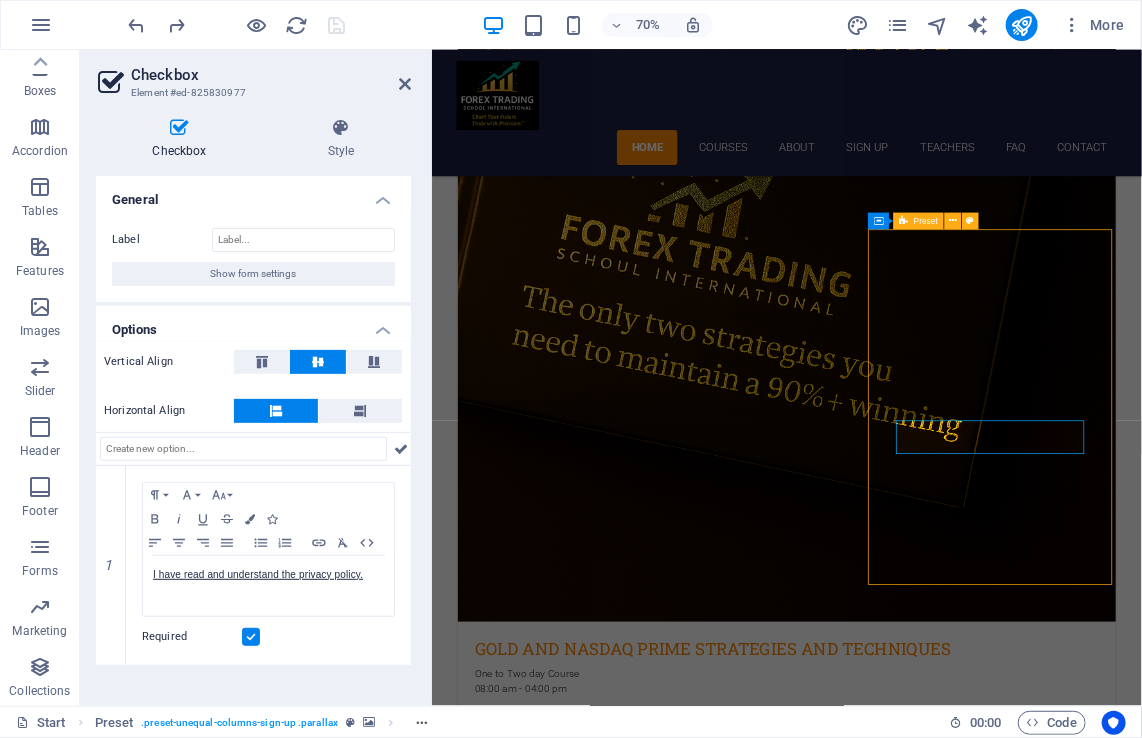 click on "Sign up    I have read and understand the privacy policy. Unreadable? Load new Submit" at bounding box center [919, 6003] 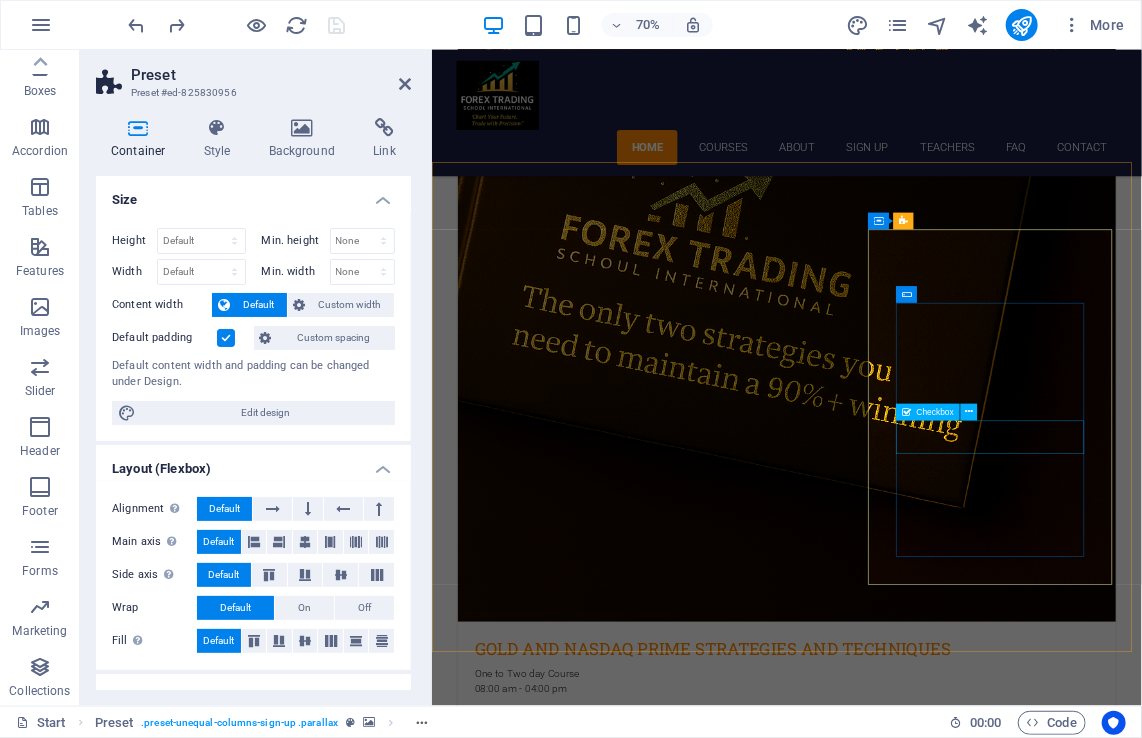 click on "I have read and understand the privacy policy." at bounding box center [919, 6059] 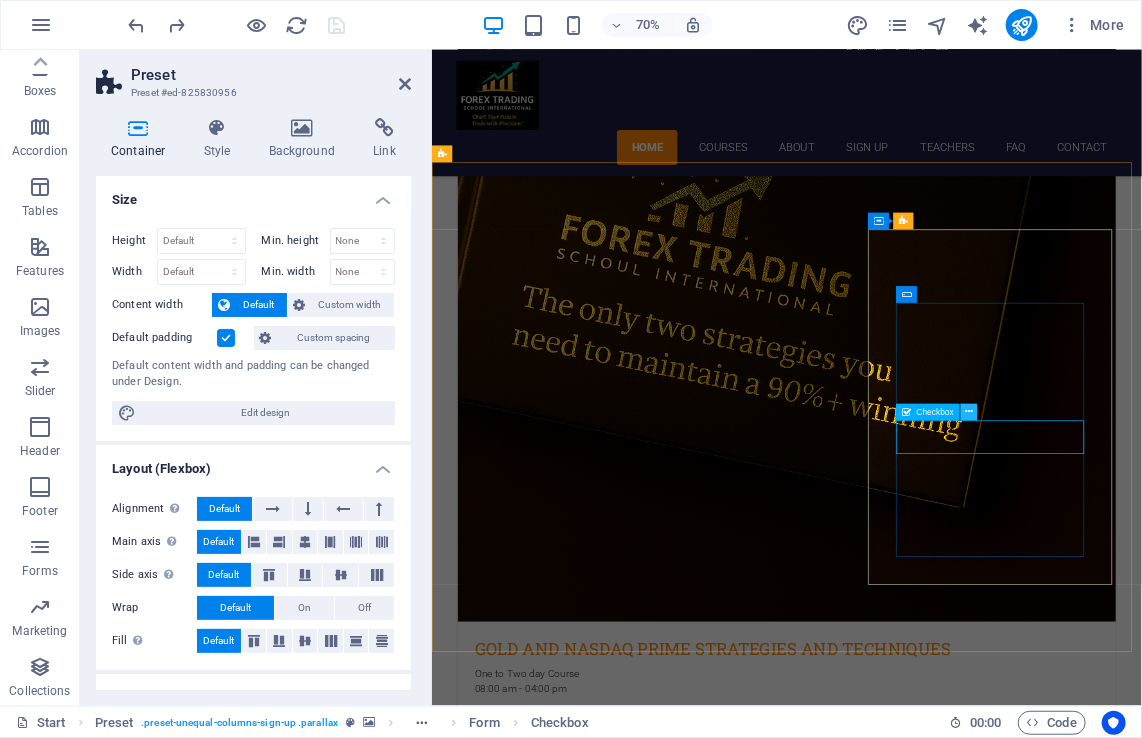 click at bounding box center (969, 412) 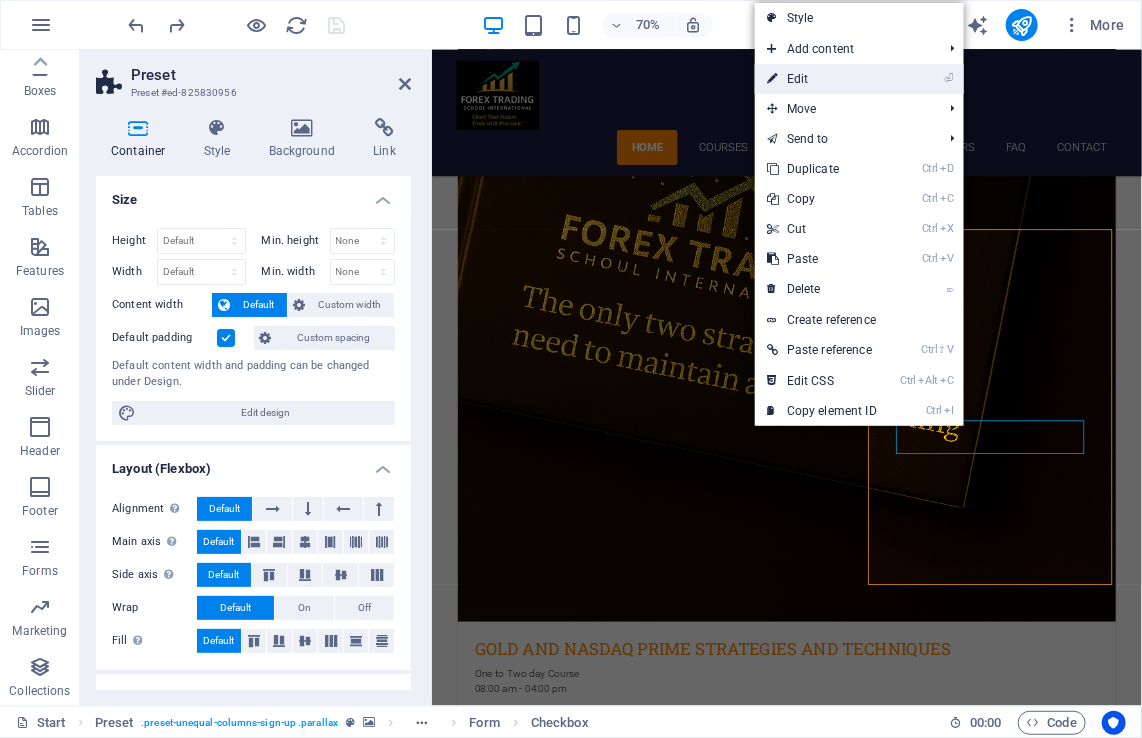 click on "⏎  Edit" at bounding box center [822, 79] 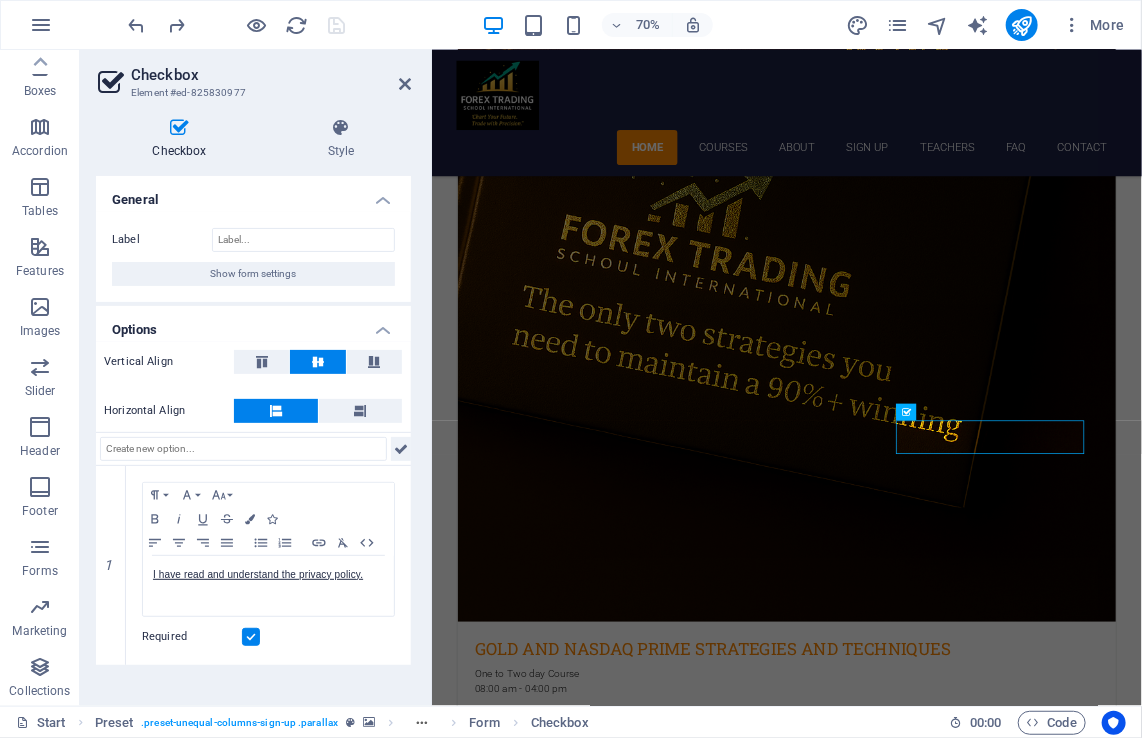 click at bounding box center (401, 449) 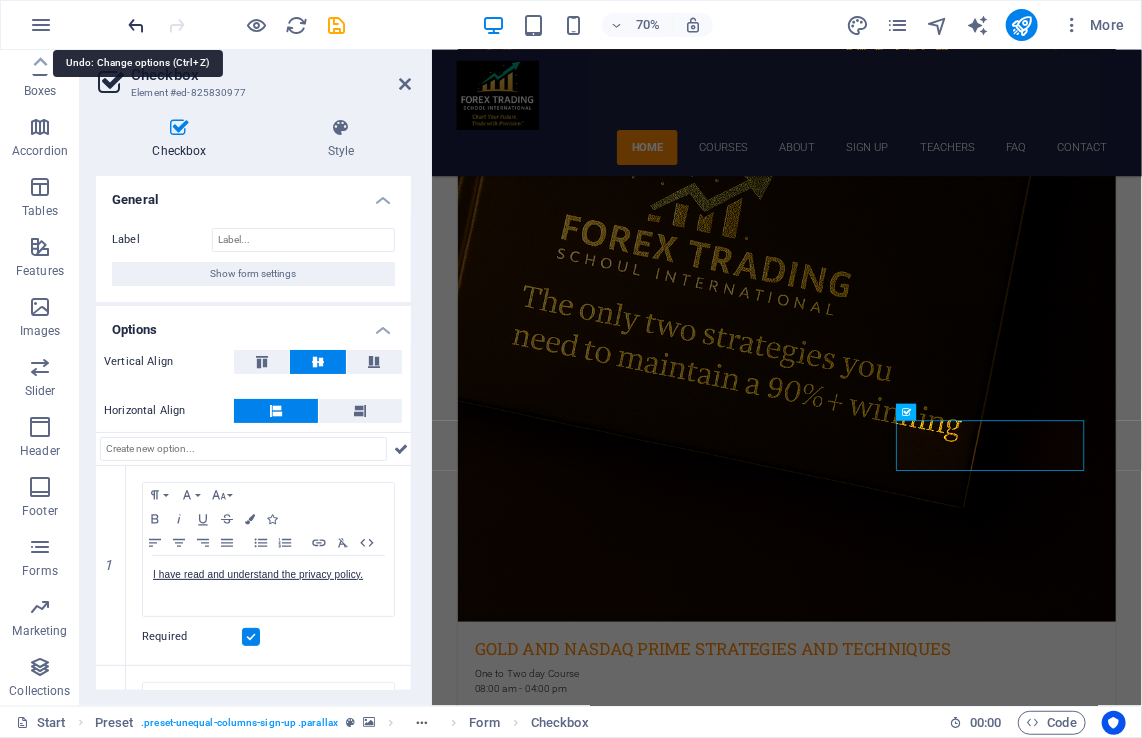 click at bounding box center [137, 25] 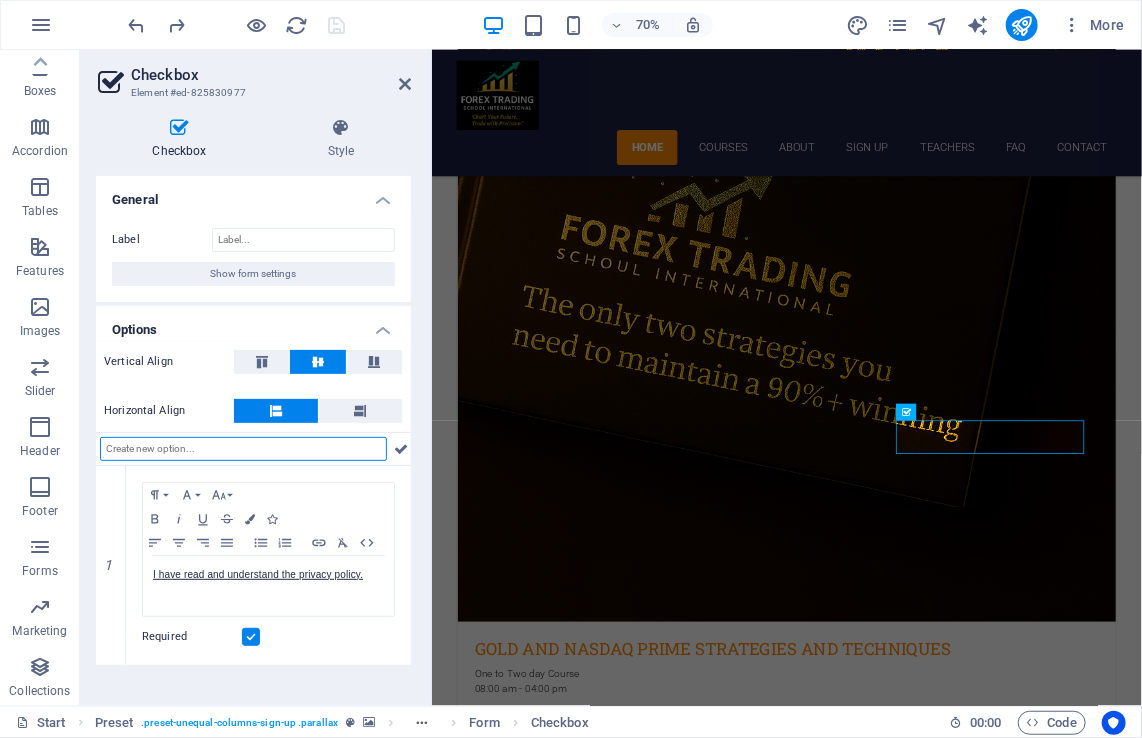 click at bounding box center [243, 449] 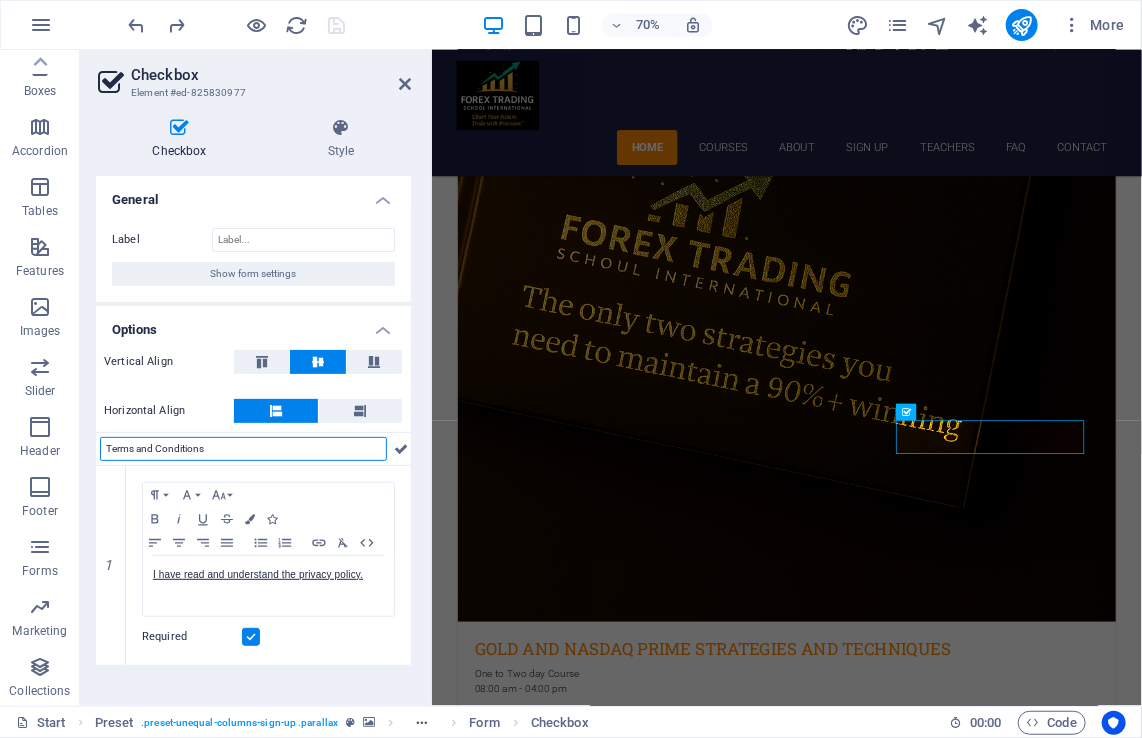 type on "Terms and Conditions" 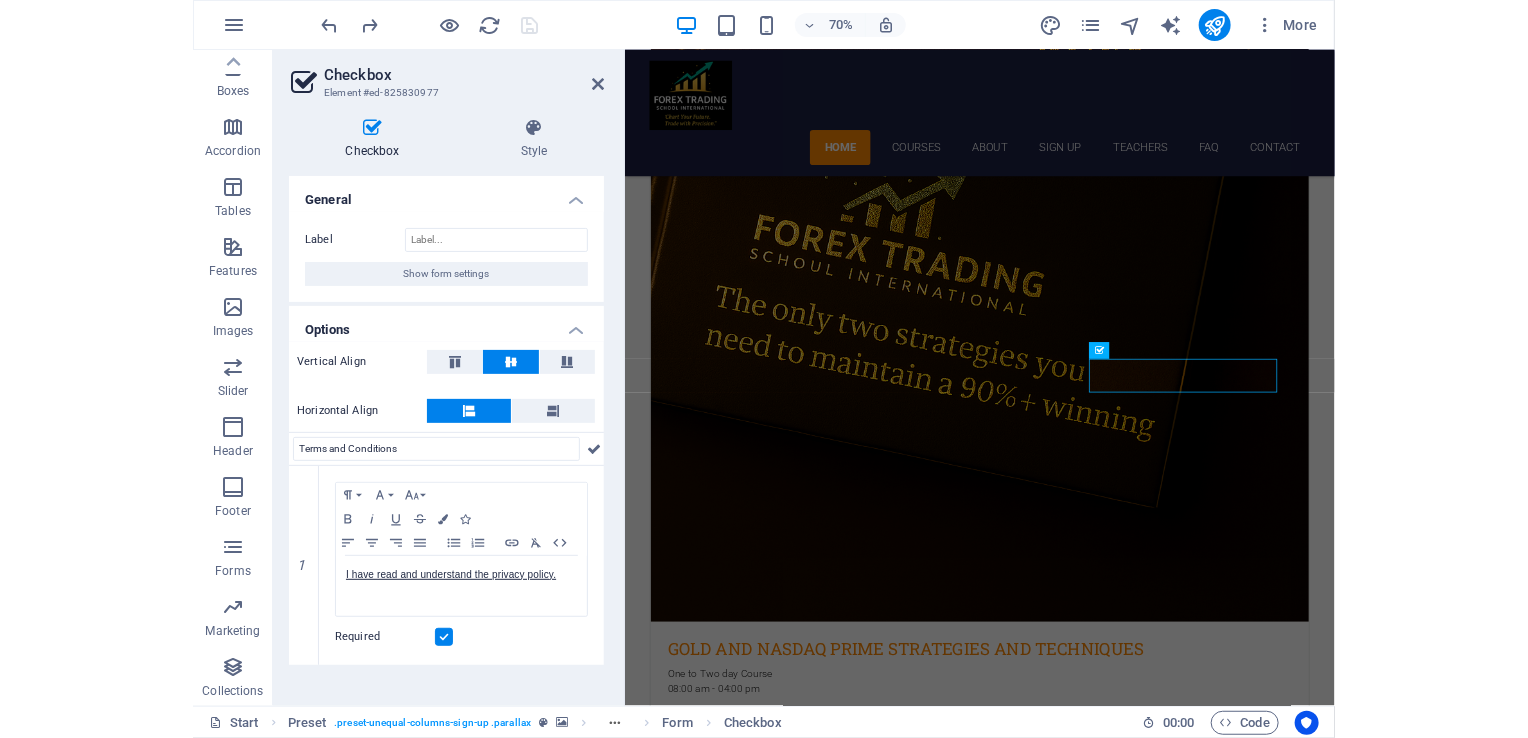 scroll, scrollTop: 3594, scrollLeft: 0, axis: vertical 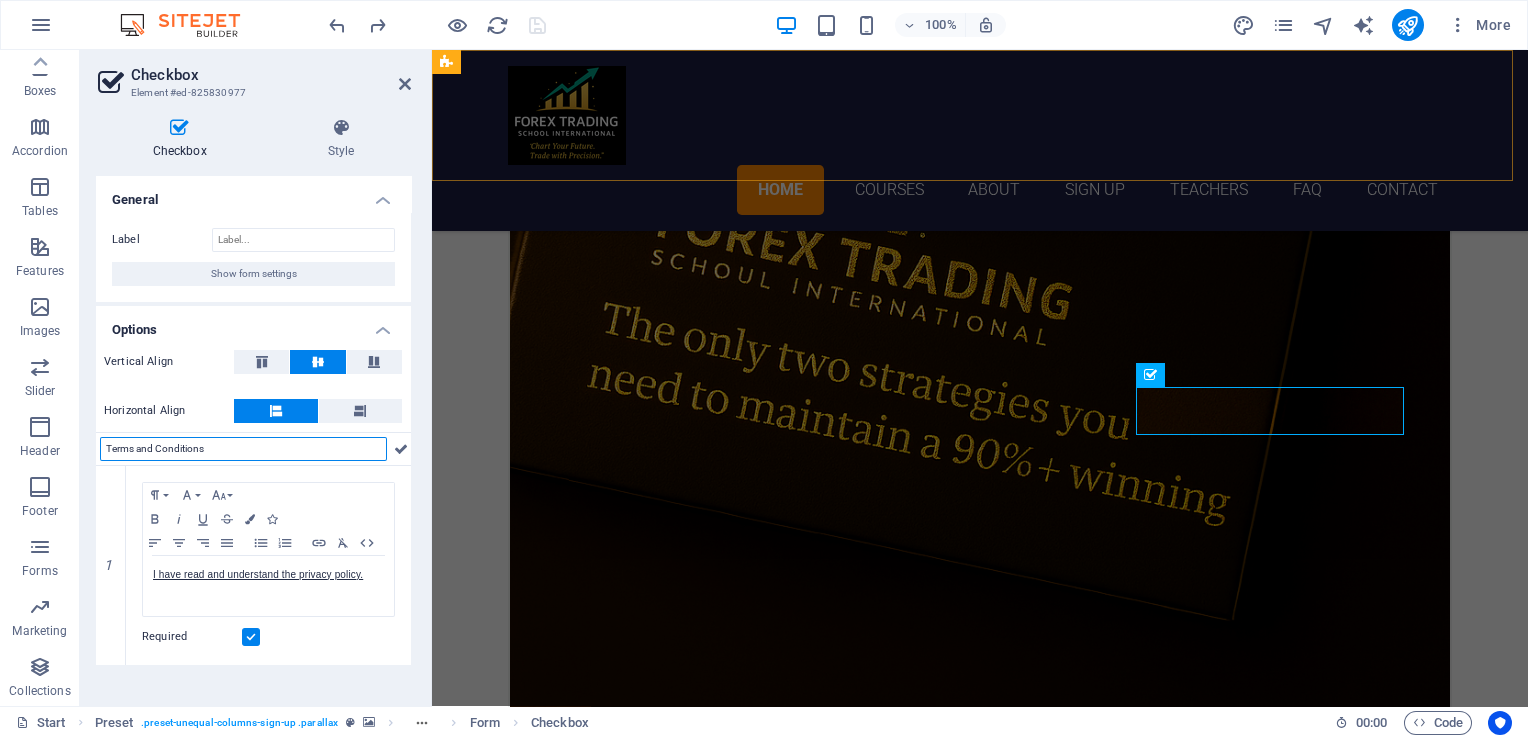 click on "Home Courses About Sign up Teachers FAQ Contact" at bounding box center [980, 140] 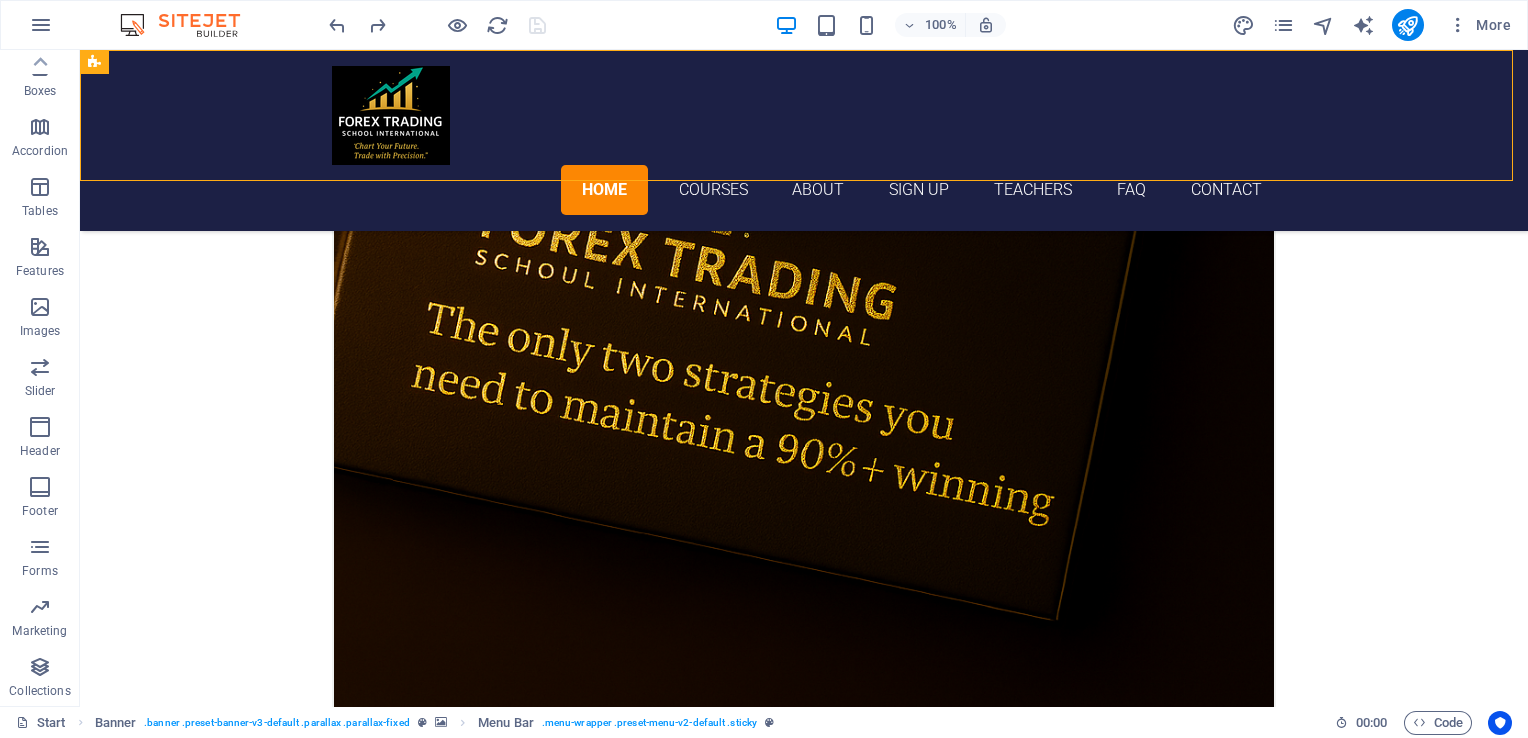 click on "Home Courses About Sign up Teachers FAQ Contact" at bounding box center [804, 140] 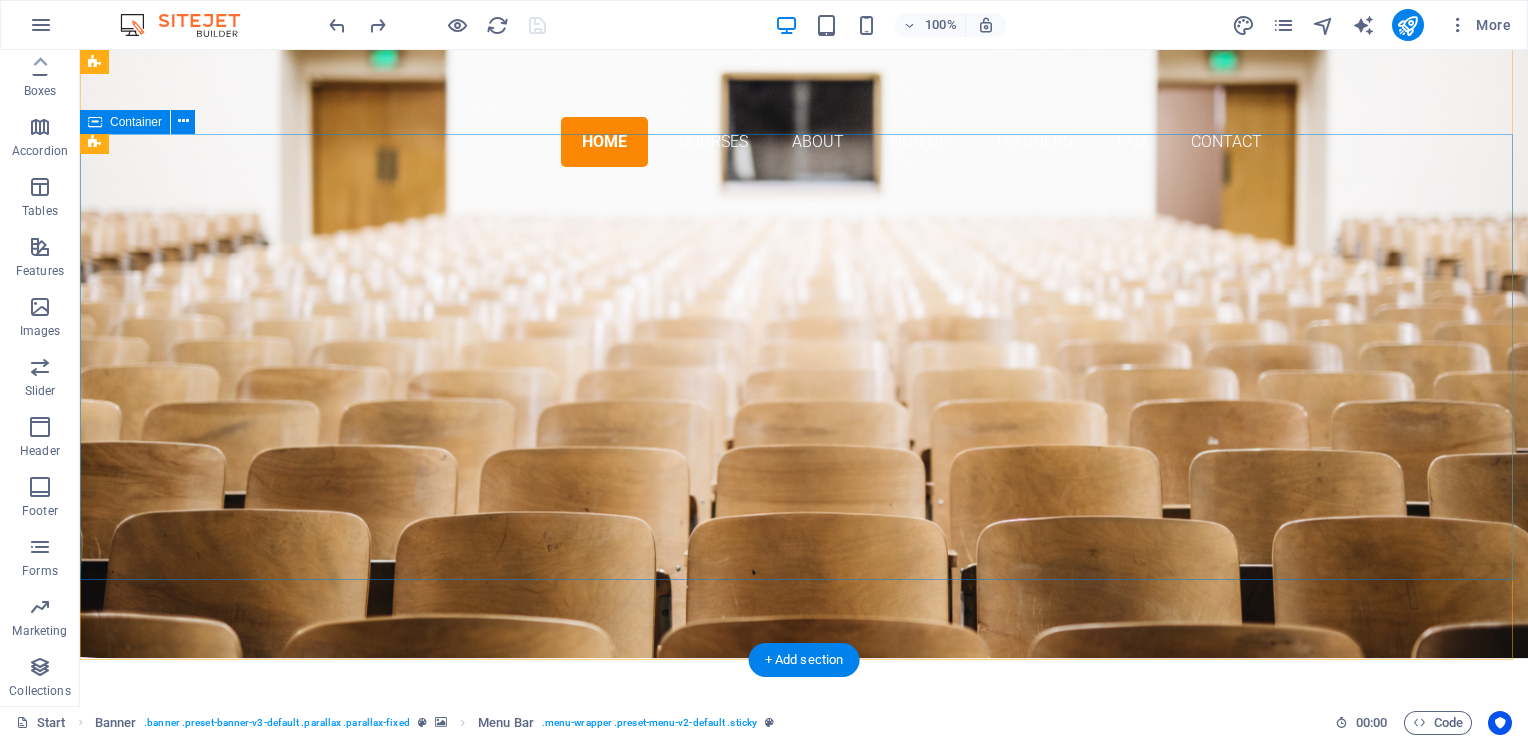 scroll, scrollTop: 47, scrollLeft: 0, axis: vertical 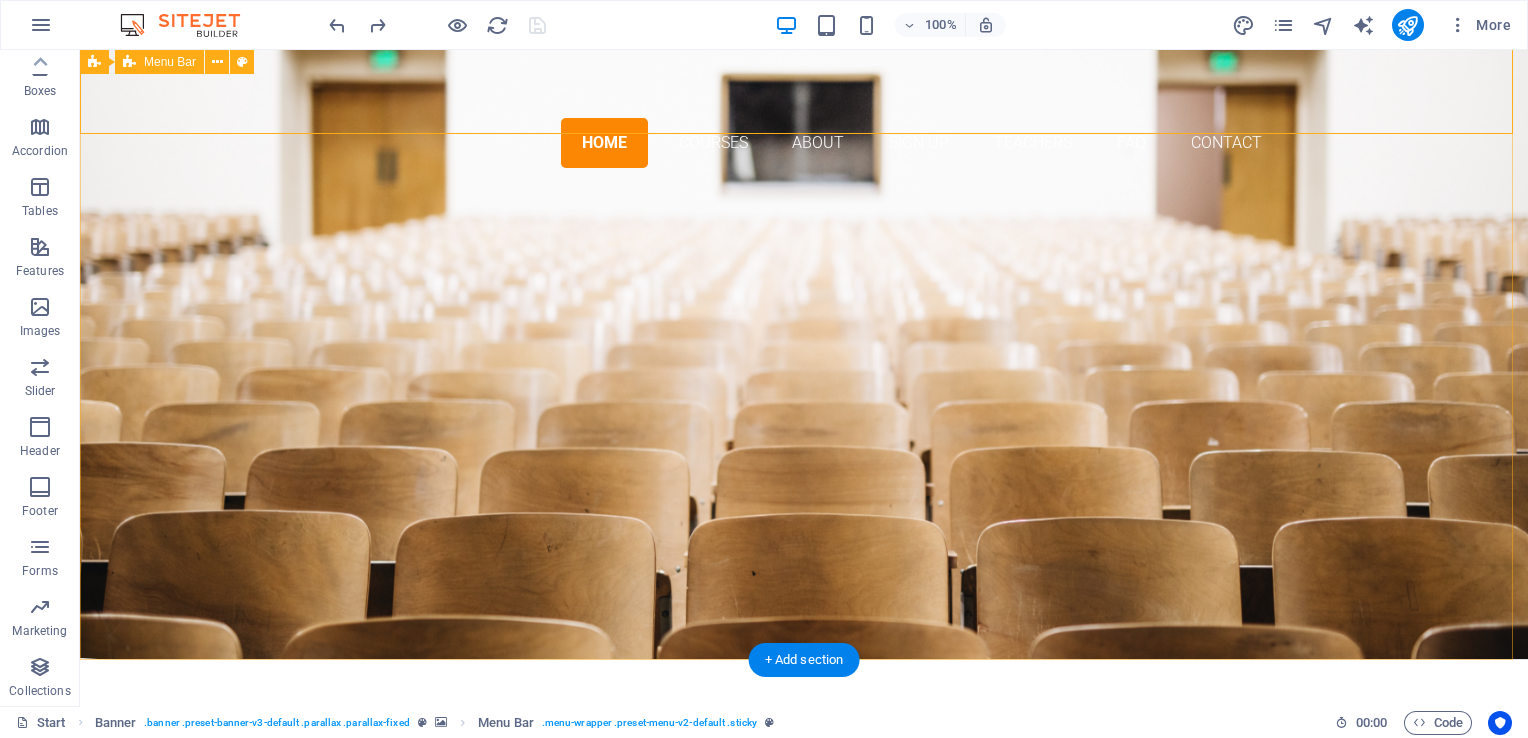 click on "Home Courses About Sign up Teachers FAQ Contact" at bounding box center [804, 93] 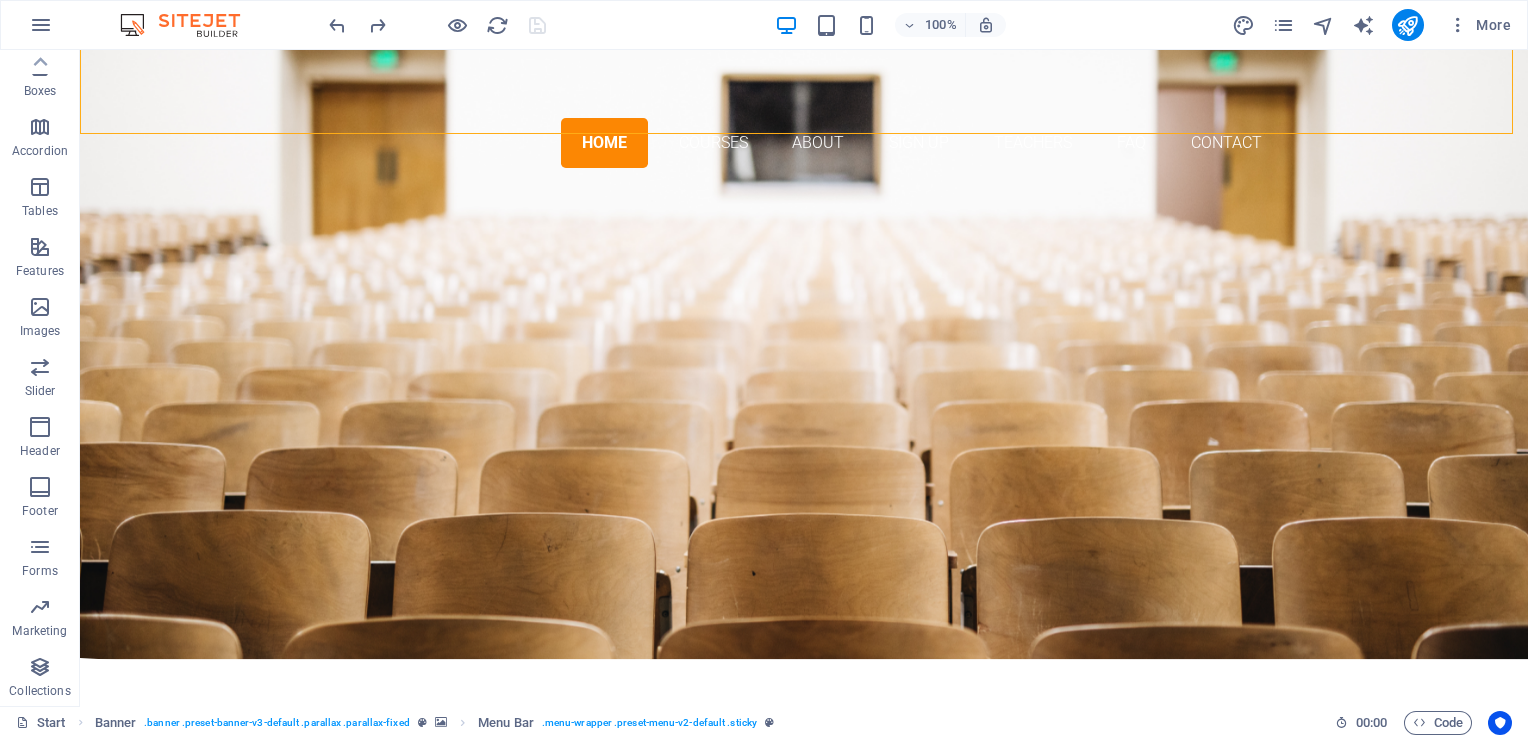 click on "100% More" at bounding box center (922, 25) 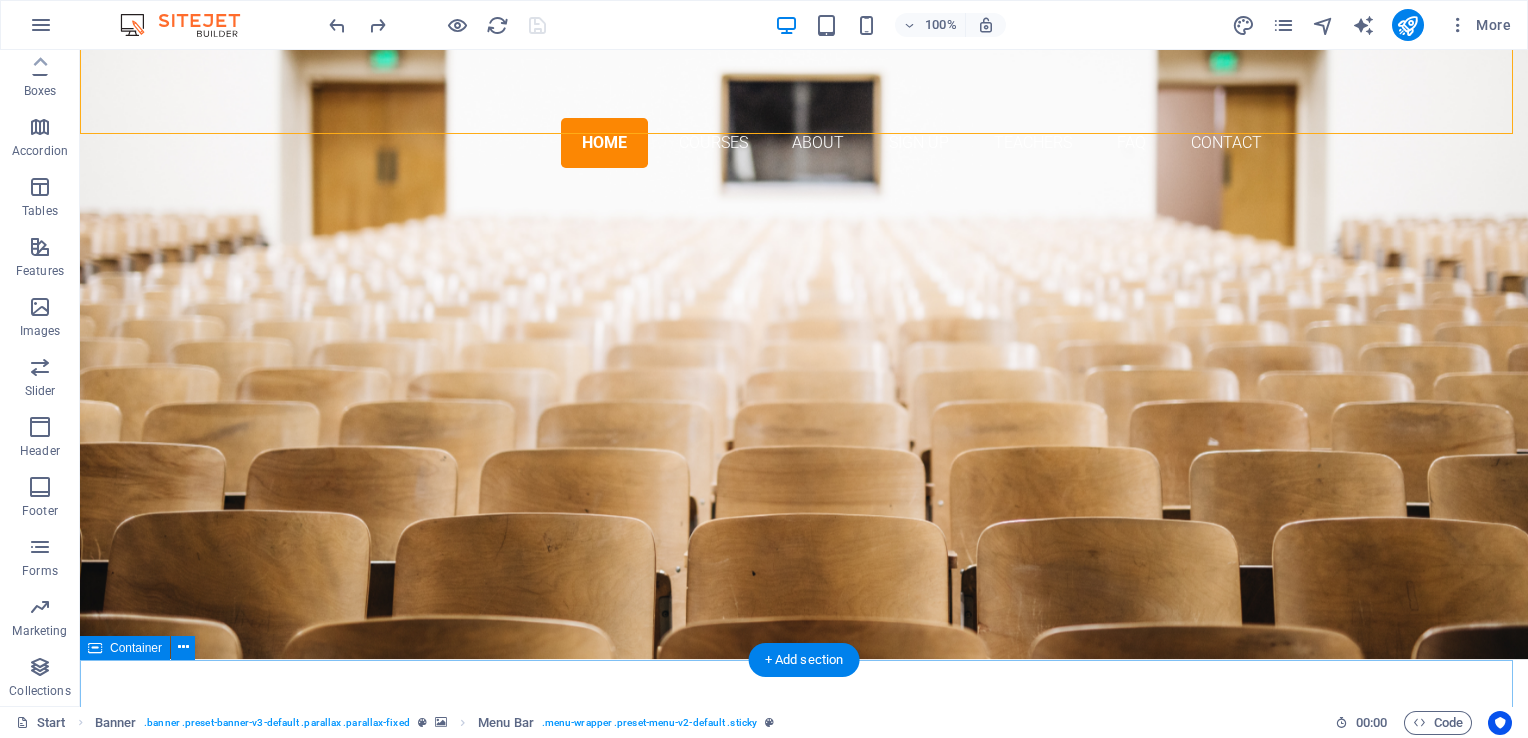 click on "Choose Your Course forex trading Courses Ultimate fx trading course  Two to Three day course  08:00 am - 04:00 pm Analysis Market Structure Risk Management Signals Gold And Nasdaq Prime Strategies and Techniques  One to Two day Course  08:00 am - 04:00 pm Two Prime Strategies Proven 90%+ Winning rate Compound Strategies Risk Management This course is designed for those who mastered the fundamentals of Trading Indicators and proffessional settings  One to Two days  08:00 am - 04:00 pm Teach you how to use and combine 4 indicators in tools. Provide proffessional settings used by institutional traders The only indicators and tools you need to become a successful trader. Disclaimer This website and its content are provided for educational and informational purposes only. Nothing on this site constitutes financial, investment, tax, legal, or other professional advice. All strategies, examples, and case studies are illustrative and may not suit your individual circumstances." at bounding box center [804, 3577] 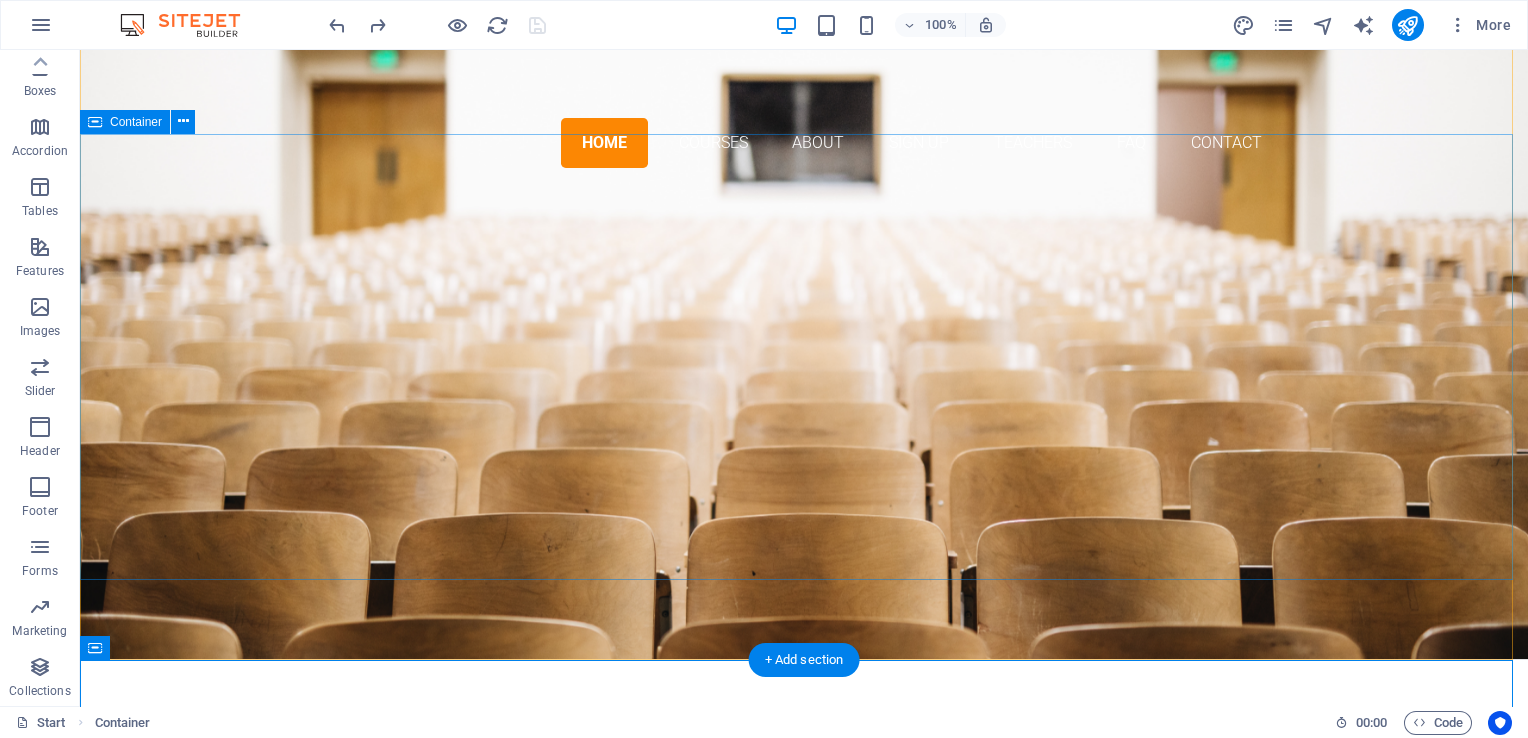 click on "are you rEADY tO BECOME A PROFESSIONAL FOREX TRADER? jOIN FOREX TRADING SCHOOL INTERNATIONAL Our Courses Sign up now" at bounding box center [804, 421] 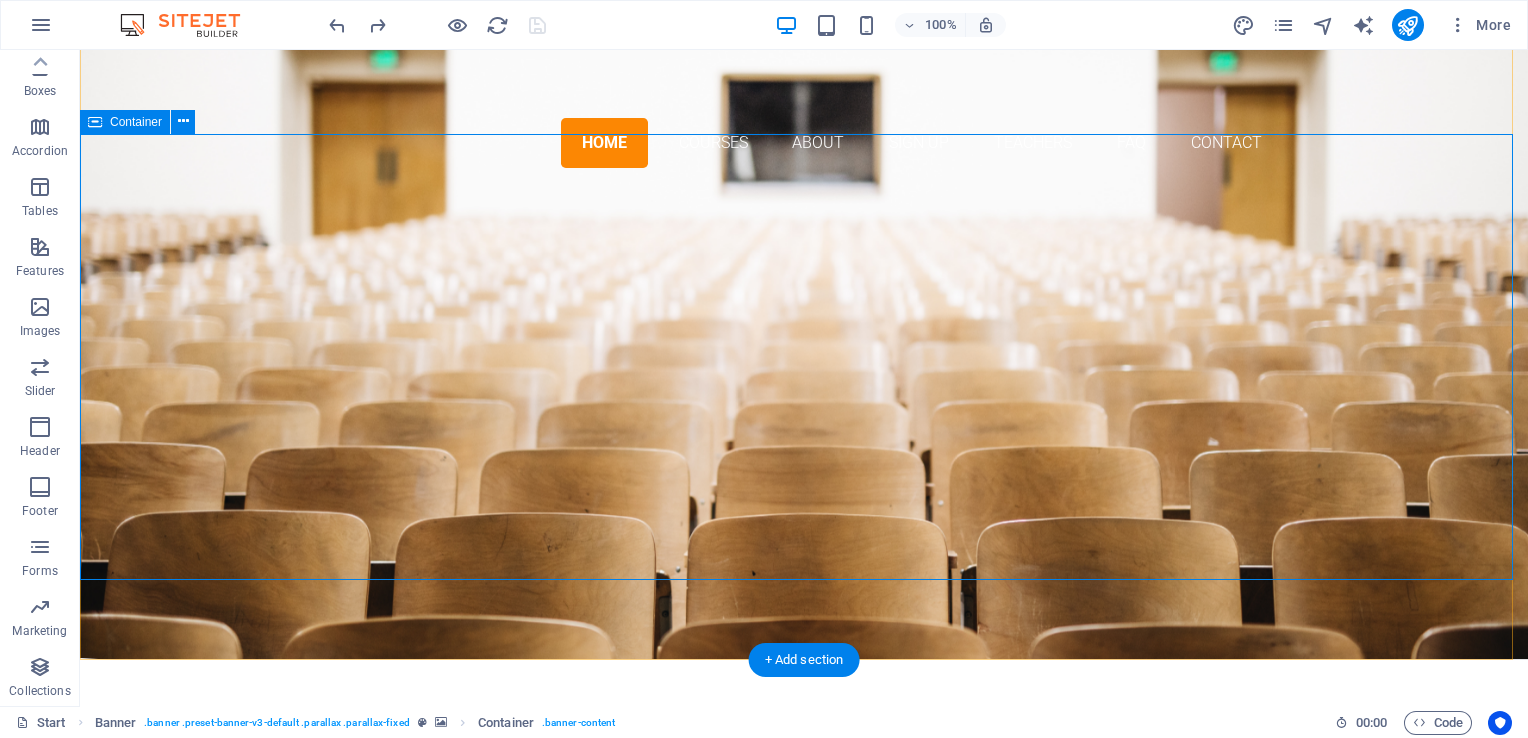 click on "are you rEADY tO BECOME A PROFESSIONAL FOREX TRADER? jOIN FOREX TRADING SCHOOL INTERNATIONAL Our Courses Sign up now" at bounding box center [804, 421] 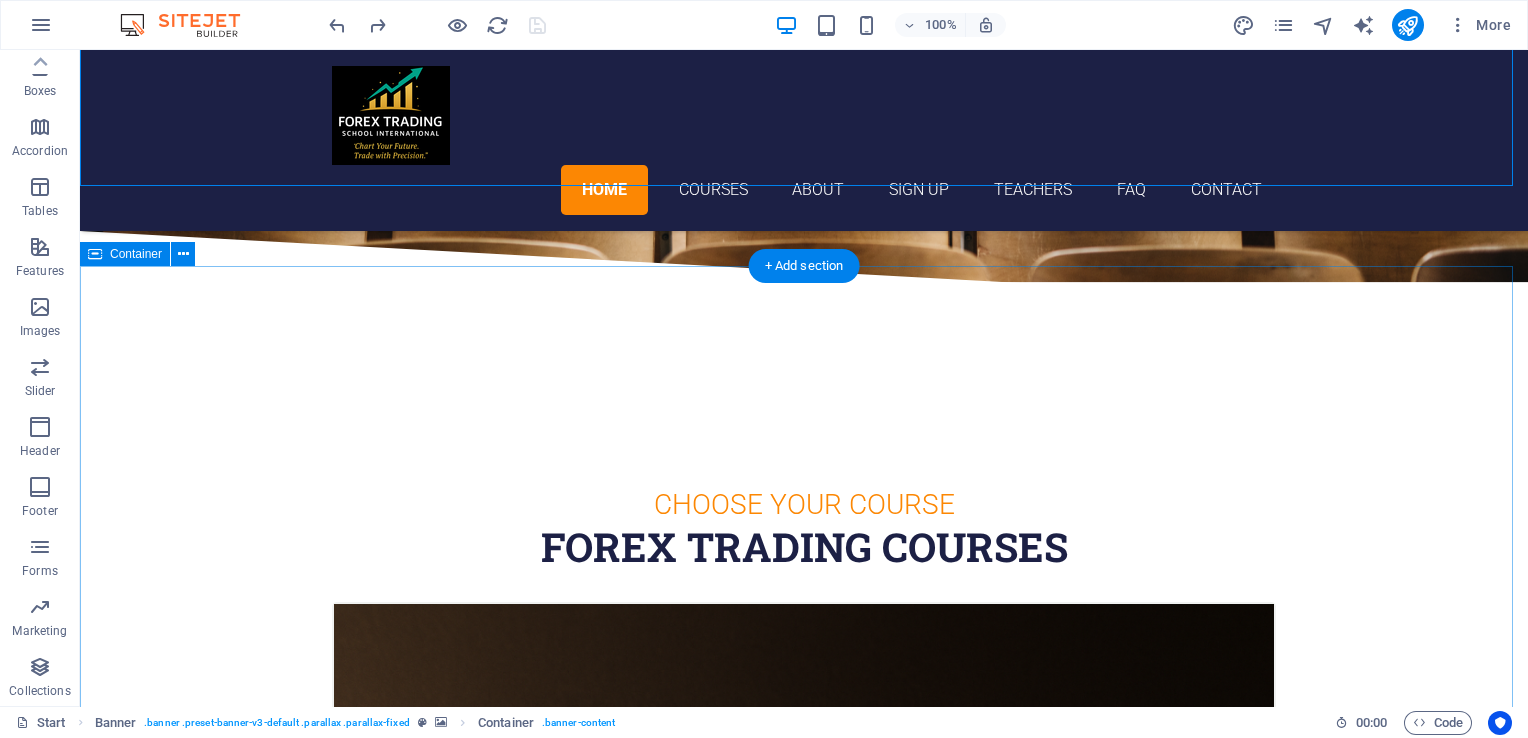 scroll, scrollTop: 488, scrollLeft: 0, axis: vertical 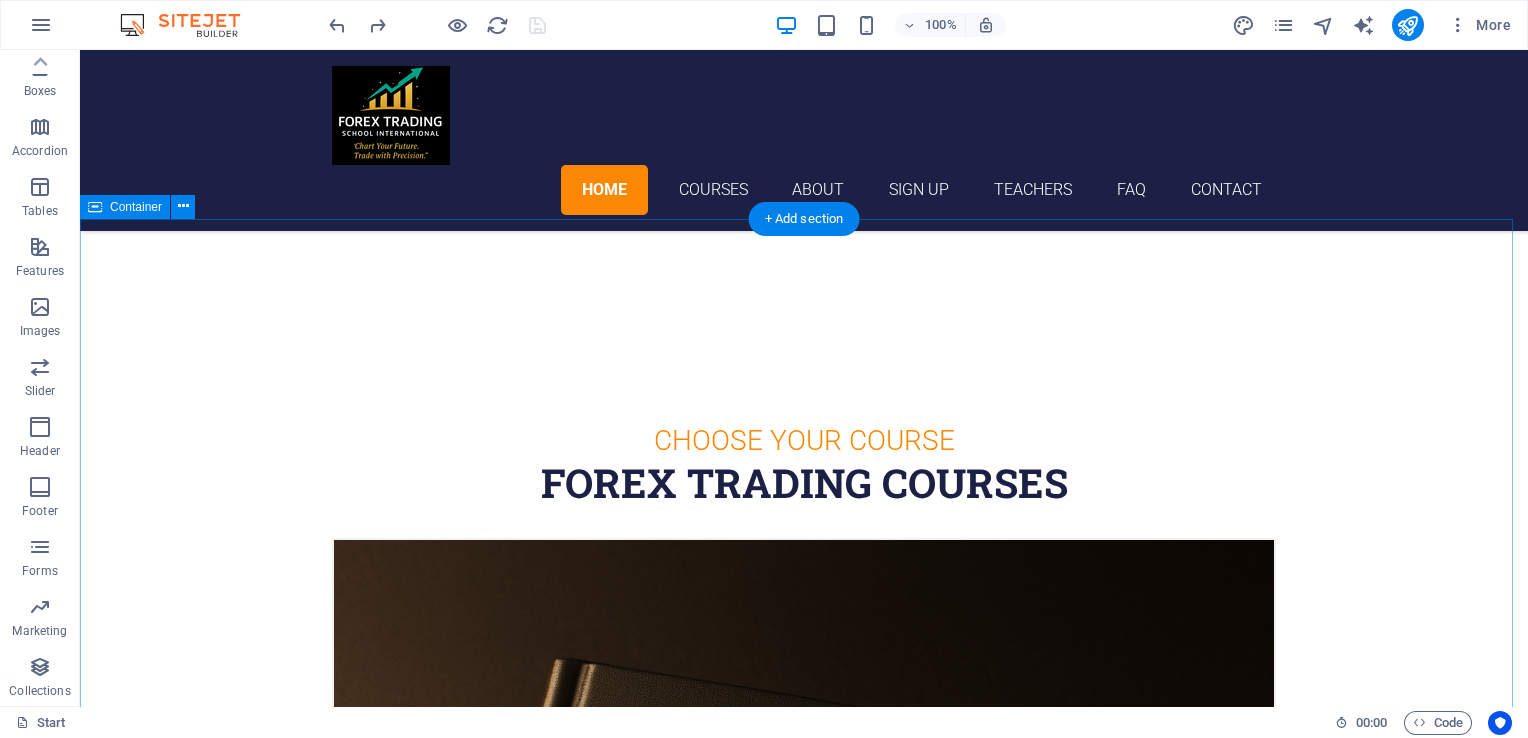 click on "Choose Your Course forex trading Courses Ultimate fx trading course  Two to Three day course  08:00 am - 04:00 pm Analysis Market Structure Risk Management Signals Gold And Nasdaq Prime Strategies and Techniques  One to Two day Course  08:00 am - 04:00 pm Two Prime Strategies Proven 90%+ Winning rate Compound Strategies Risk Management This course is designed for those who mastered the fundamentals of Trading Indicators and proffessional settings  One to Two days  08:00 am - 04:00 pm Teach you how to use and combine 4 indicators in tools. Provide proffessional settings used by institutional traders The only indicators and tools you need to become a successful trader. Disclaimer This website and its content are provided for educational and informational purposes only. Nothing on this site constitutes financial, investment, tax, legal, or other professional advice. All strategies, examples, and case studies are illustrative and may not suit your individual circumstances." at bounding box center (804, 3086) 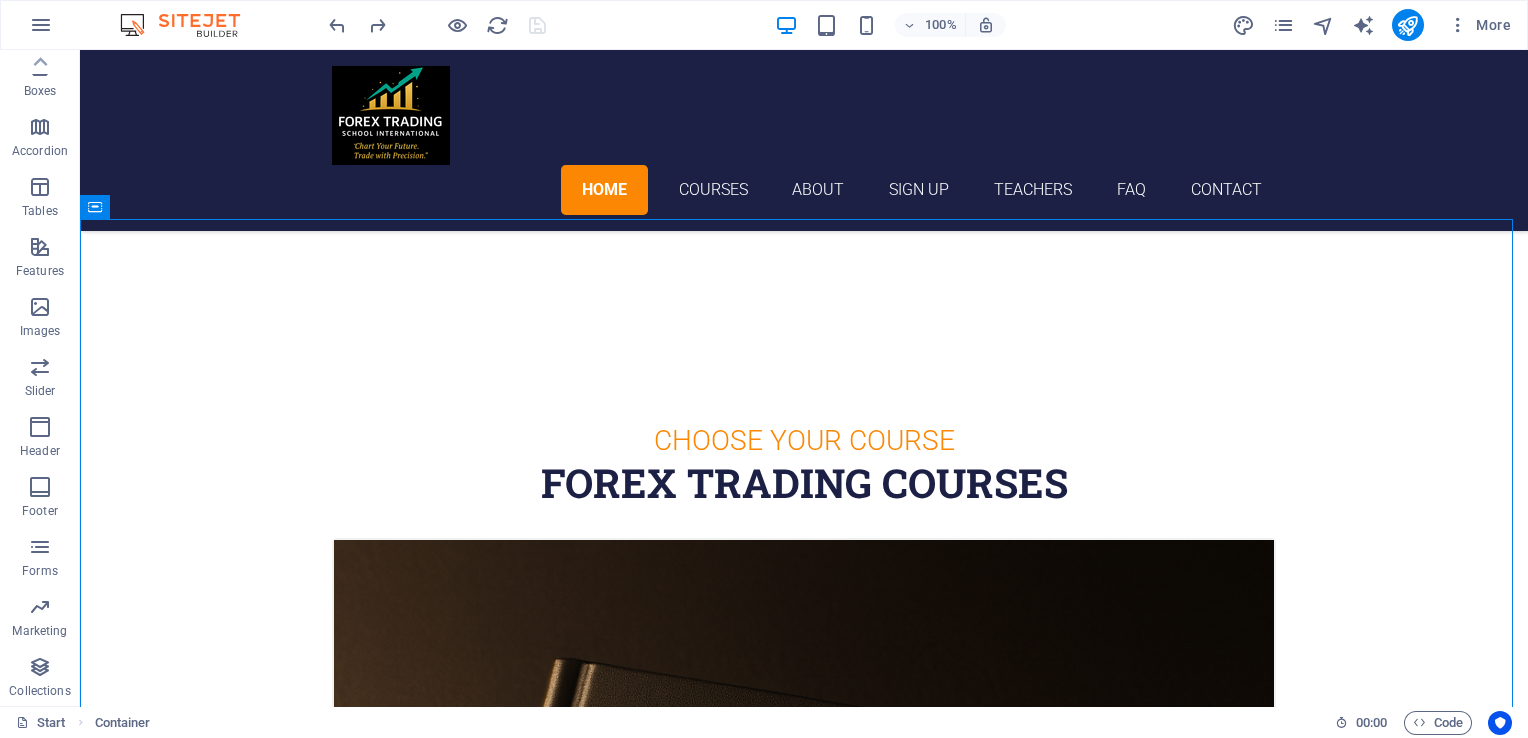 scroll, scrollTop: 1062, scrollLeft: 0, axis: vertical 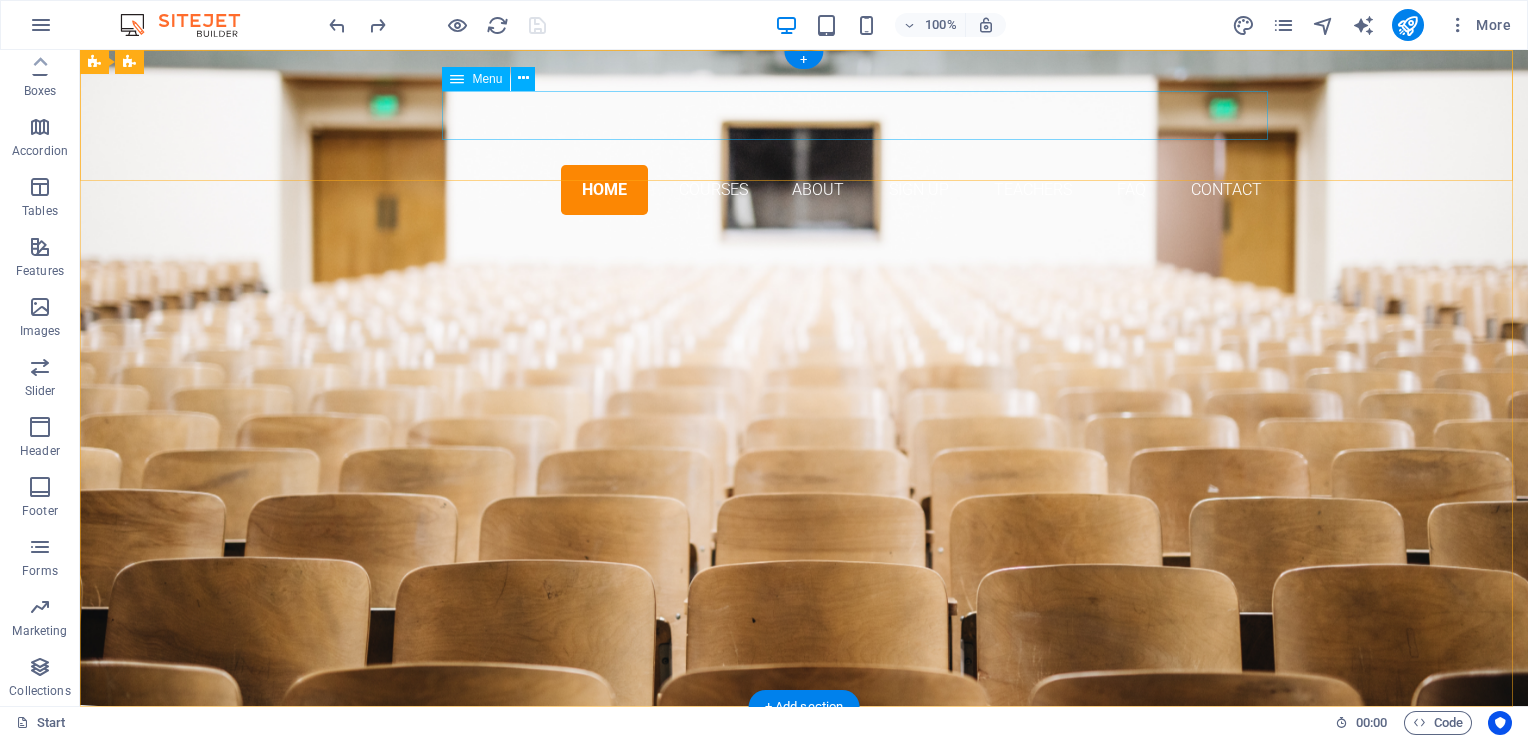 click on "Home Courses About Sign up Teachers FAQ Contact" at bounding box center [804, 190] 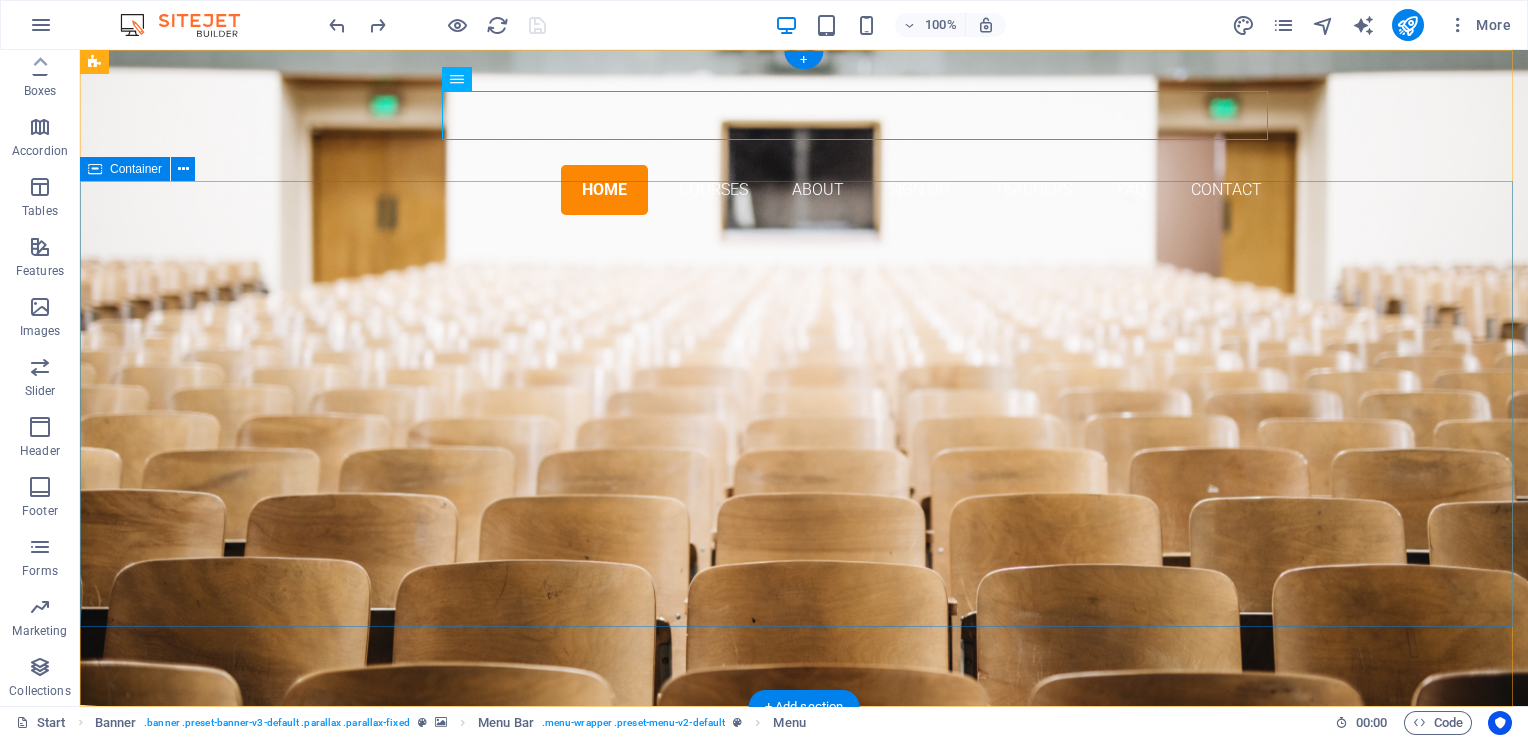 click on "are you rEADY tO BECOME A PROFESSIONAL FOREX TRADER? jOIN FOREX TRADING SCHOOL INTERNATIONAL Our Courses Sign up now" at bounding box center [804, 468] 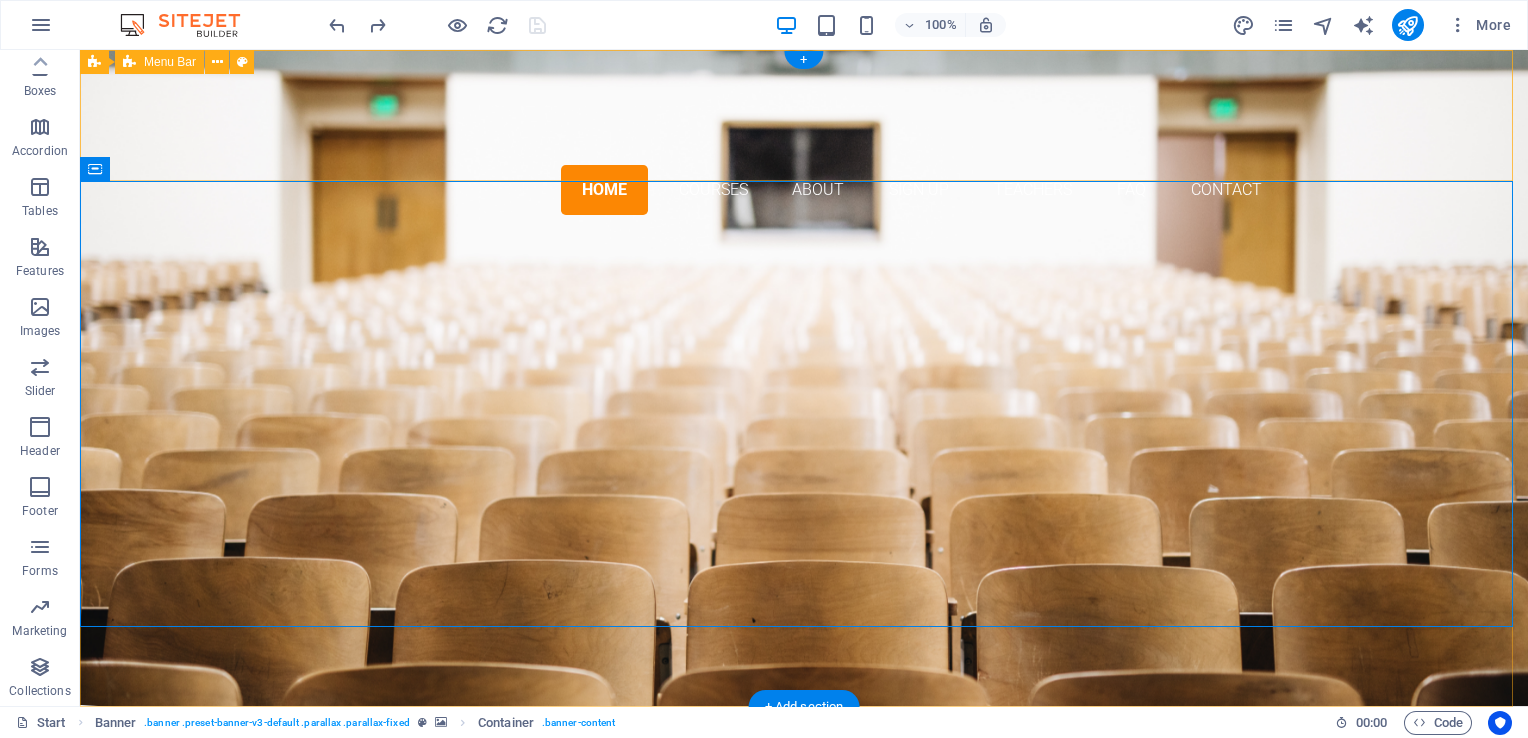 click on "Home Courses About Sign up Teachers FAQ Contact" at bounding box center [804, 140] 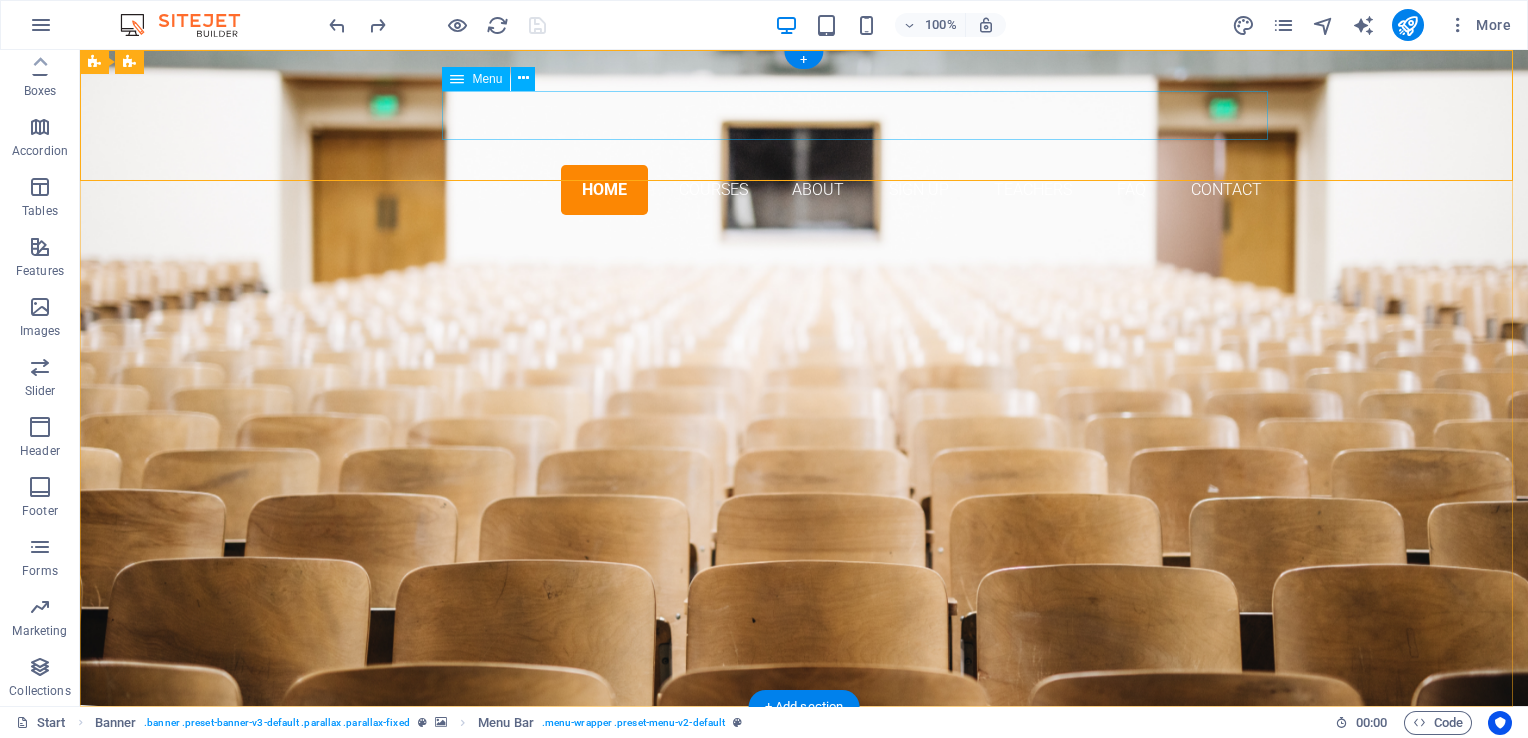 click on "Home Courses About Sign up Teachers FAQ Contact" at bounding box center [804, 190] 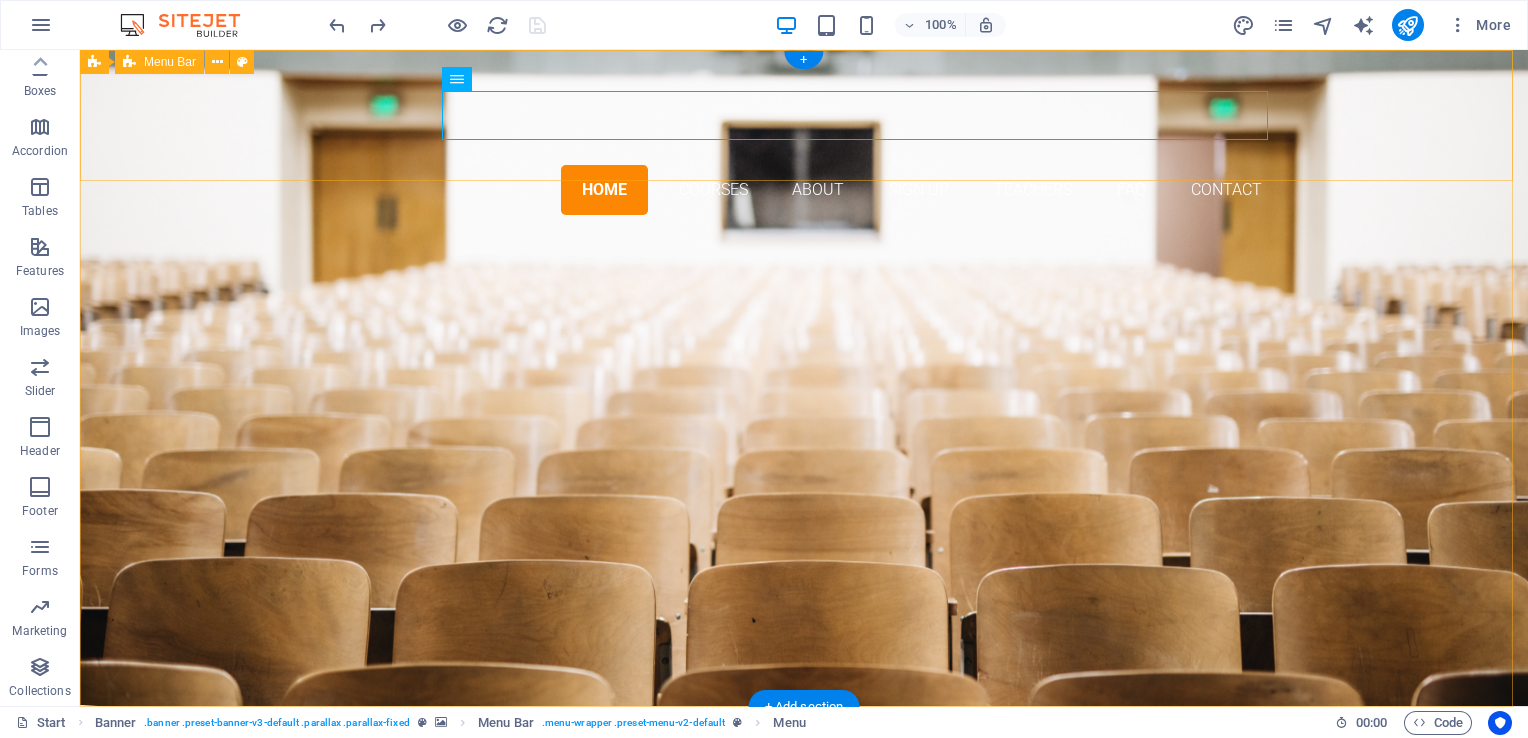 click on "Home Courses About Sign up Teachers FAQ Contact" at bounding box center [804, 140] 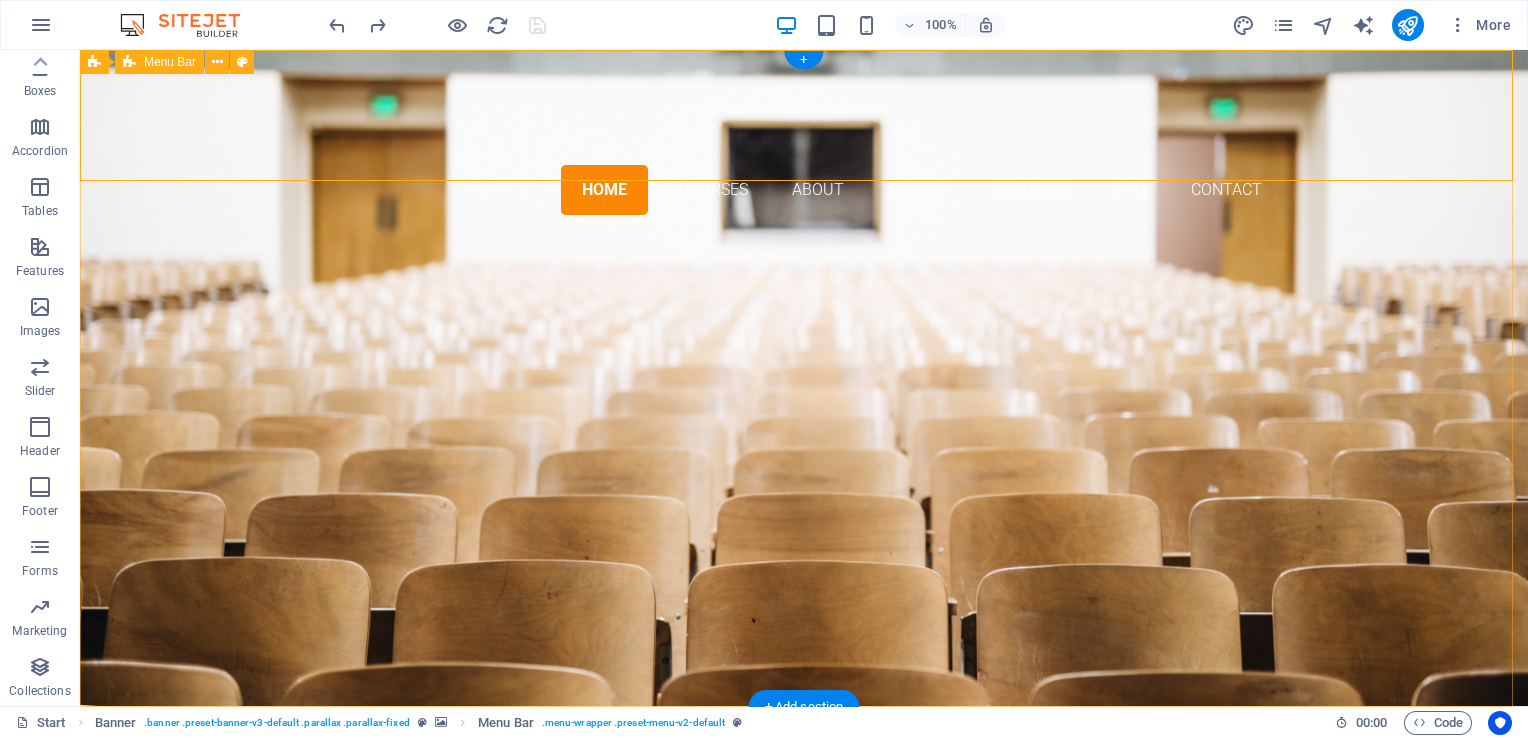 click on "Home Courses About Sign up Teachers FAQ Contact" at bounding box center (804, 140) 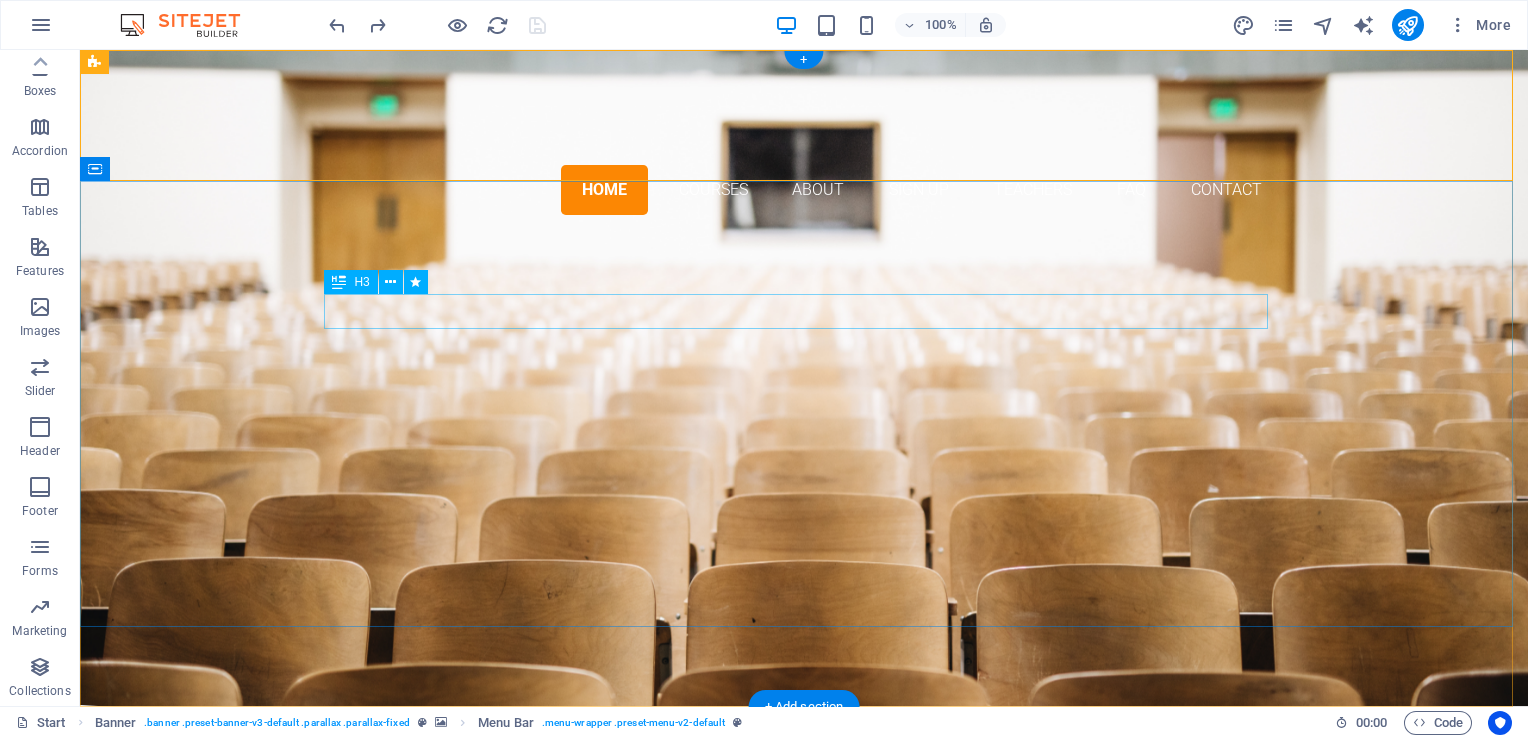 click on "are you rEADY tO BECOME A PROFESSIONAL FOREX TRADER?" at bounding box center (804, 344) 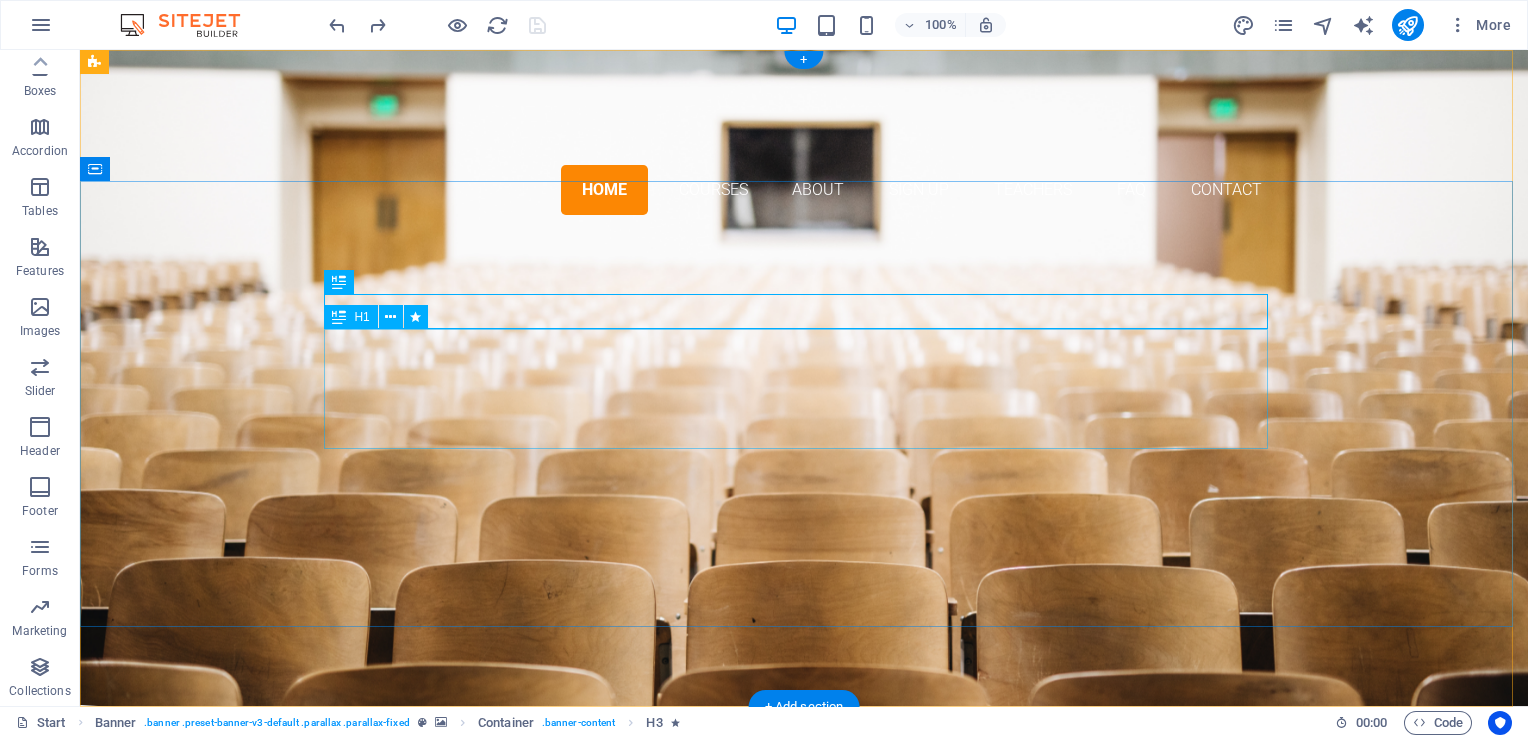 click on "jOIN FOREX TRADING SCHOOL INTERNATIONAL" at bounding box center [804, 422] 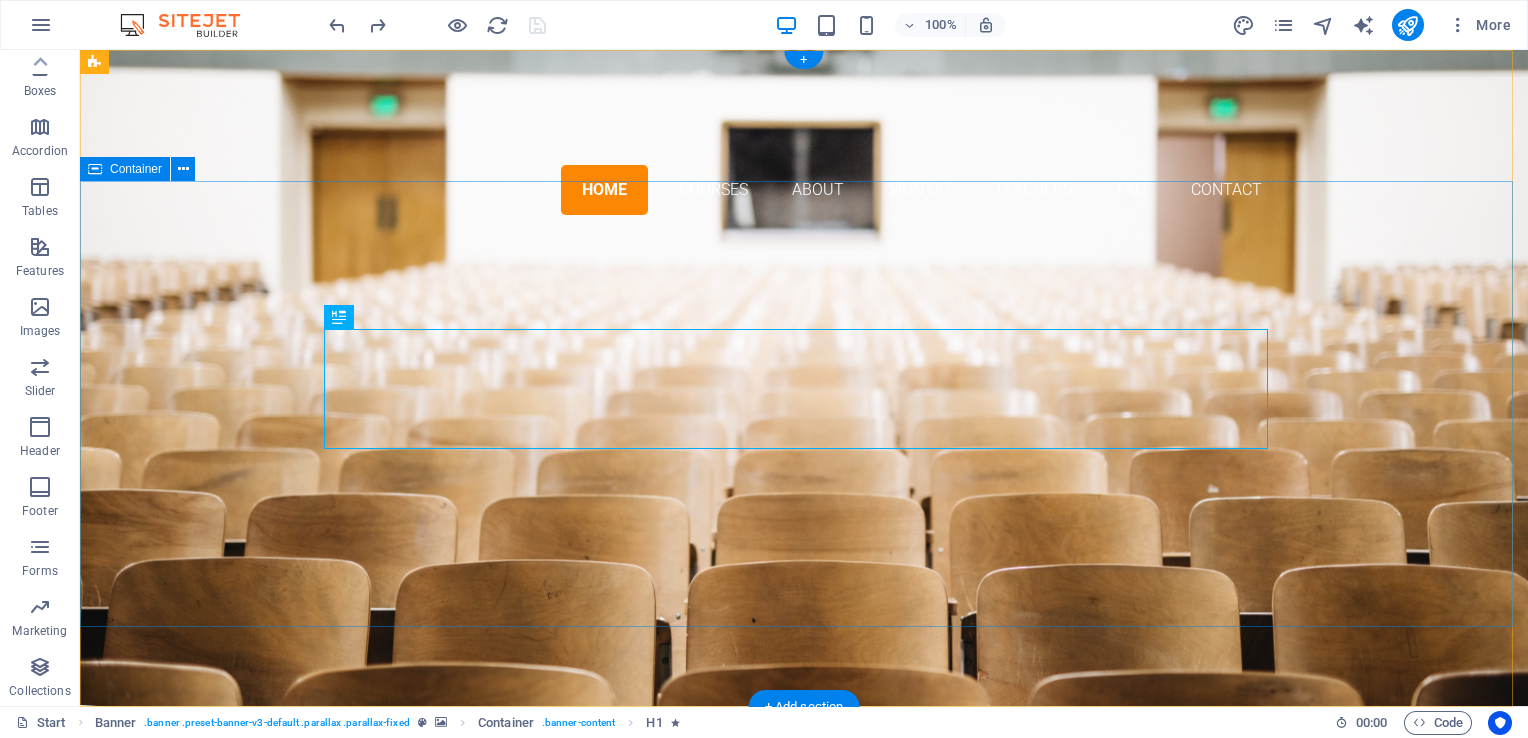 click on "are you rEADY tO BECOME A PROFESSIONAL FOREX TRADER? jOIN FOREX TRADING SCHOOL INTERNATIONAL Our Courses Sign up now" at bounding box center (804, 468) 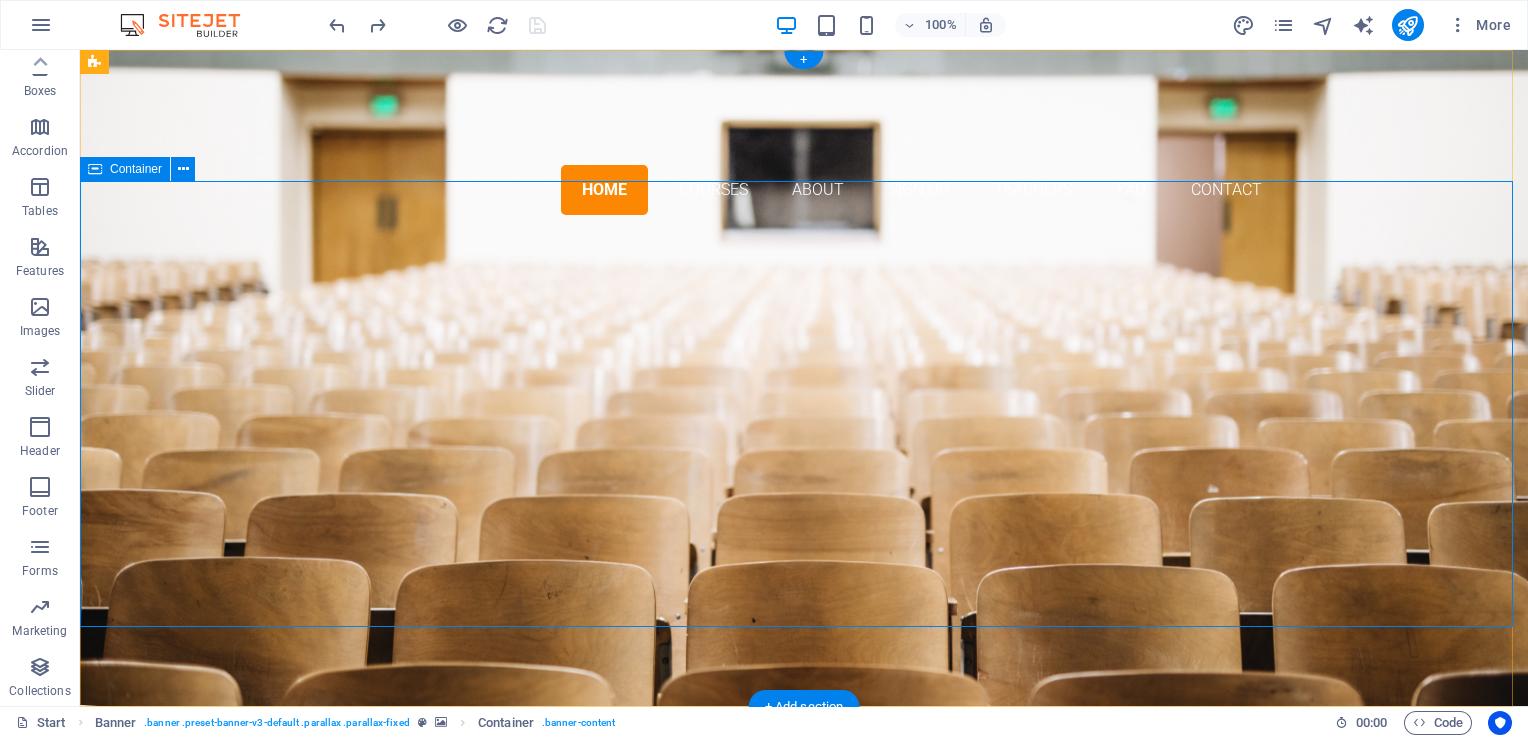 click on "are you rEADY tO BECOME A PROFESSIONAL FOREX TRADER? jOIN FOREX TRADING SCHOOL INTERNATIONAL Our Courses Sign up now" at bounding box center [804, 468] 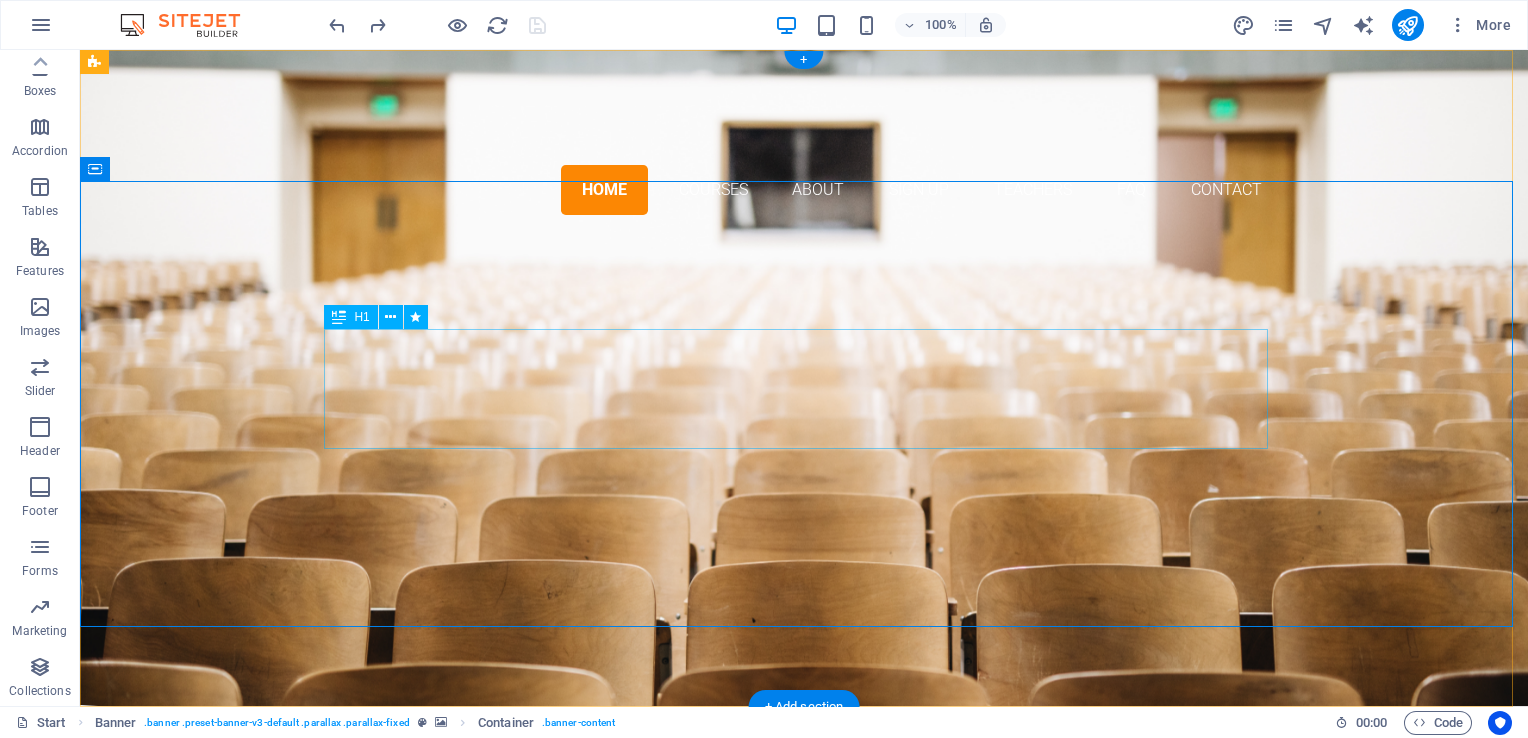 click on "jOIN FOREX TRADING SCHOOL INTERNATIONAL" at bounding box center [804, 422] 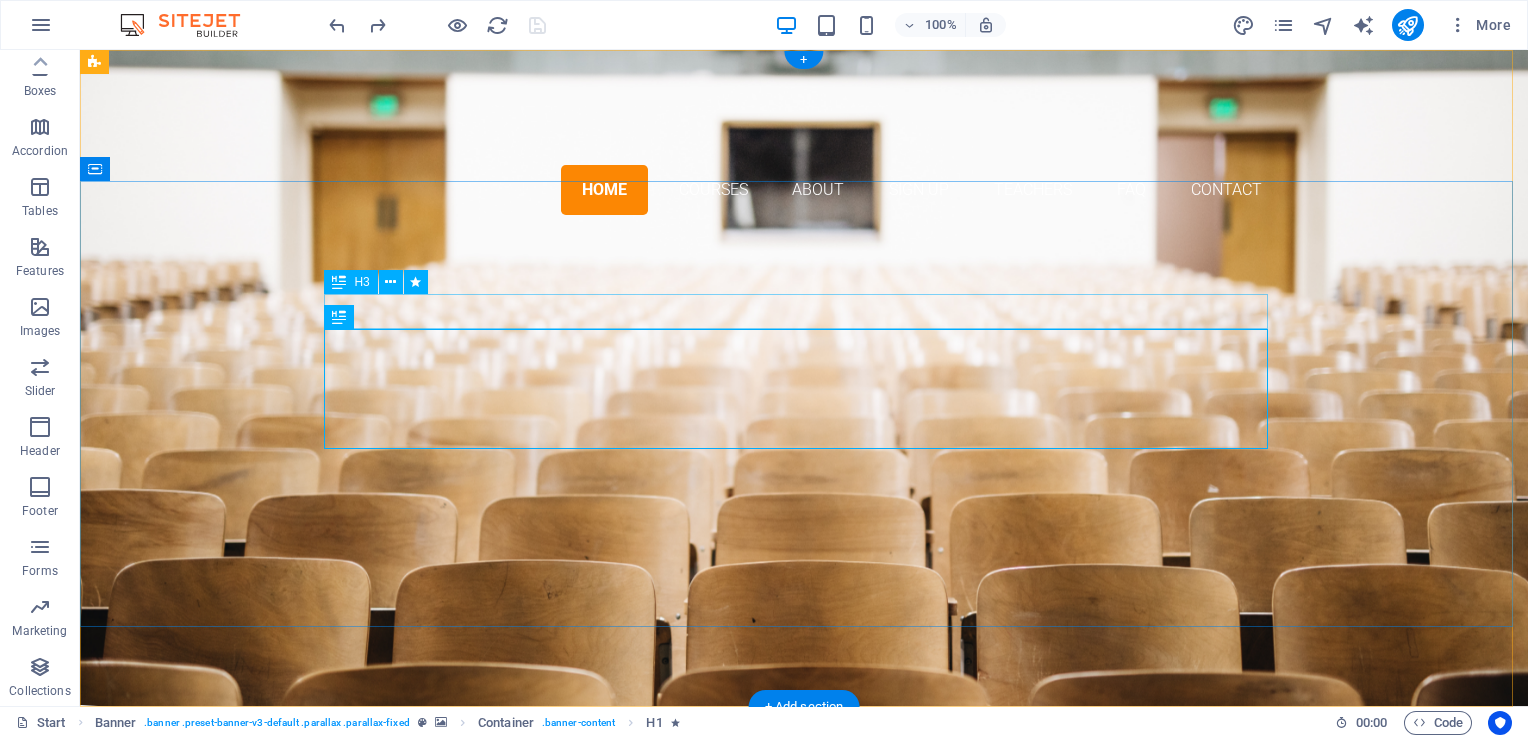 click on "are you rEADY tO BECOME A PROFESSIONAL FOREX TRADER?" at bounding box center [804, 344] 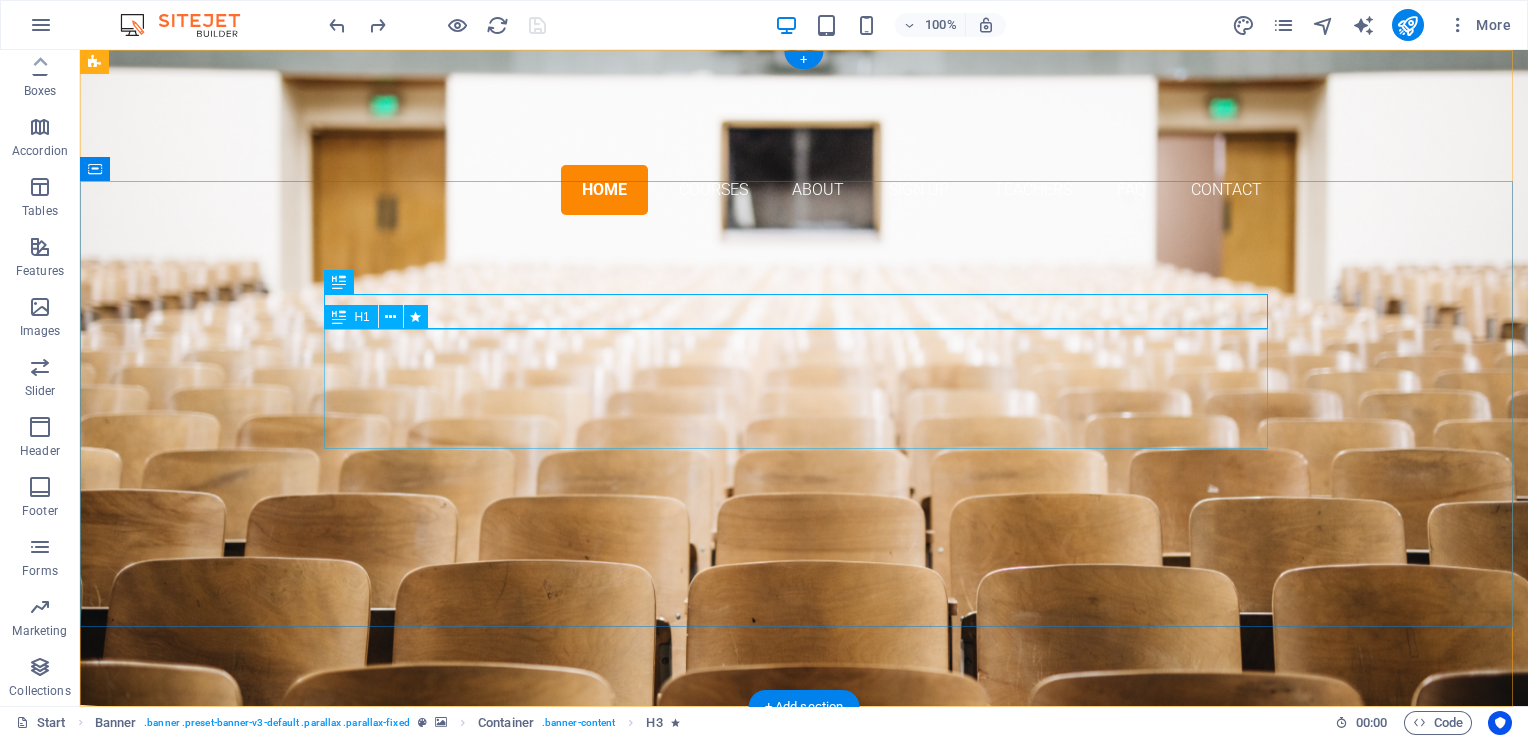 click on "jOIN FOREX TRADING SCHOOL INTERNATIONAL" at bounding box center (804, 422) 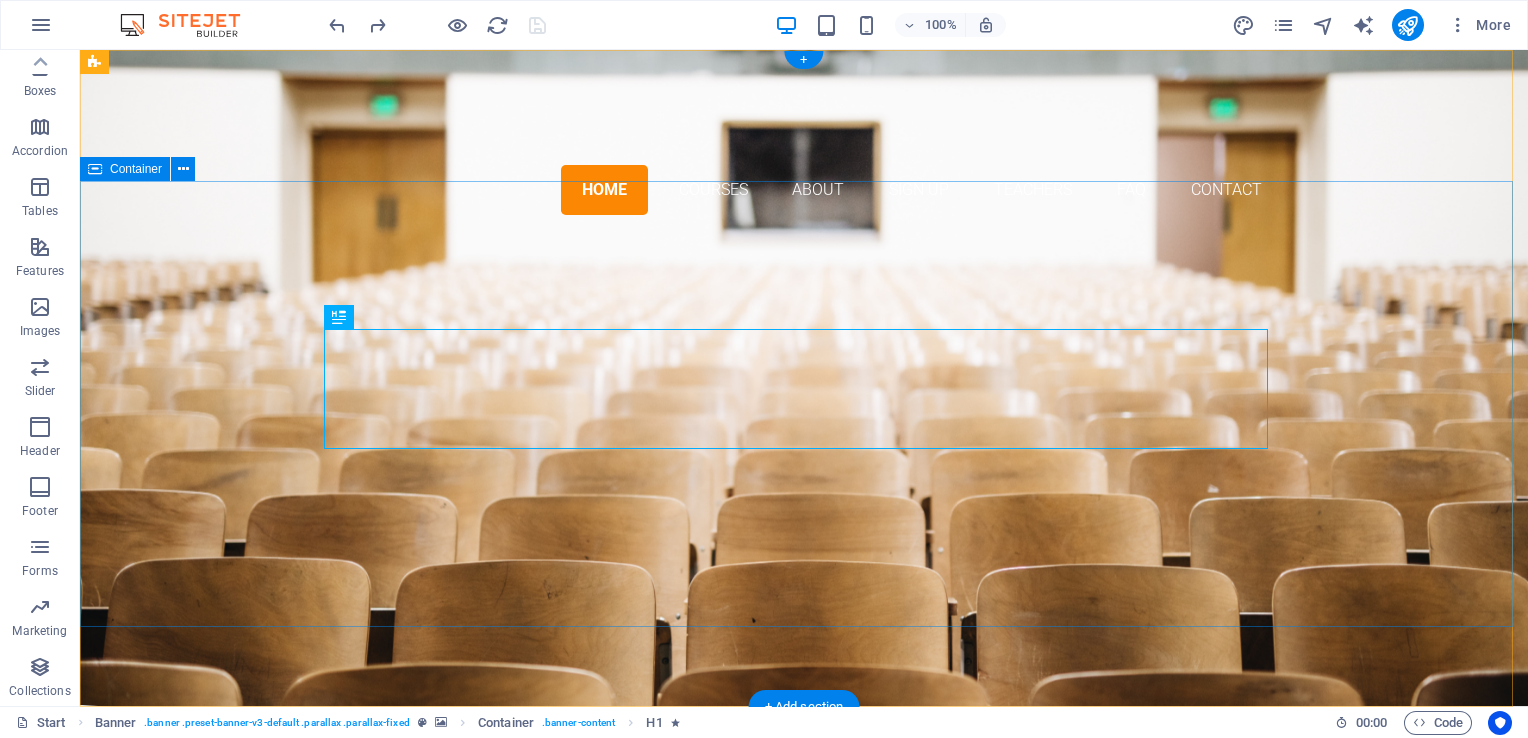 click on "are you rEADY tO BECOME A PROFESSIONAL FOREX TRADER? jOIN FOREX TRADING SCHOOL INTERNATIONAL Our Courses Sign up now" at bounding box center [804, 468] 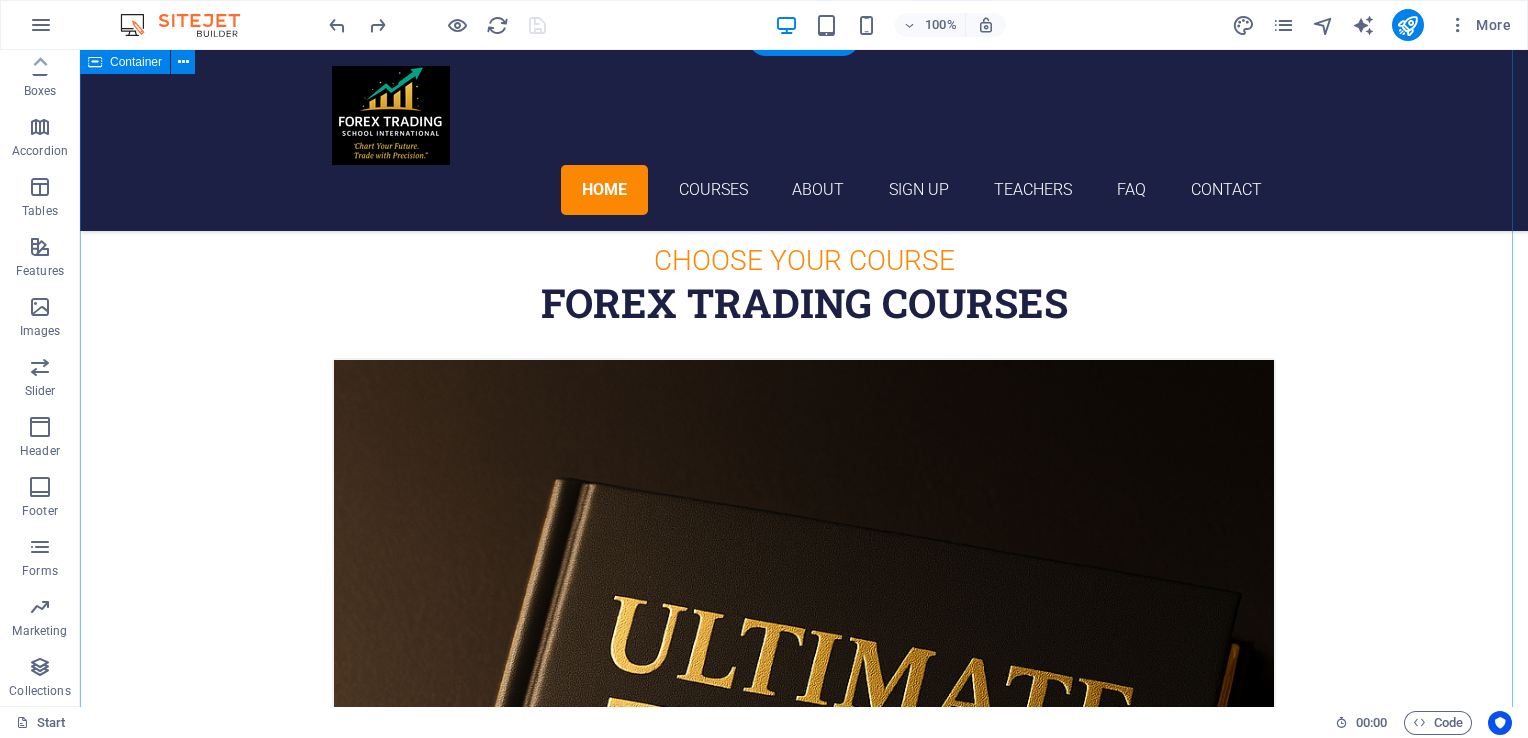 scroll, scrollTop: 664, scrollLeft: 0, axis: vertical 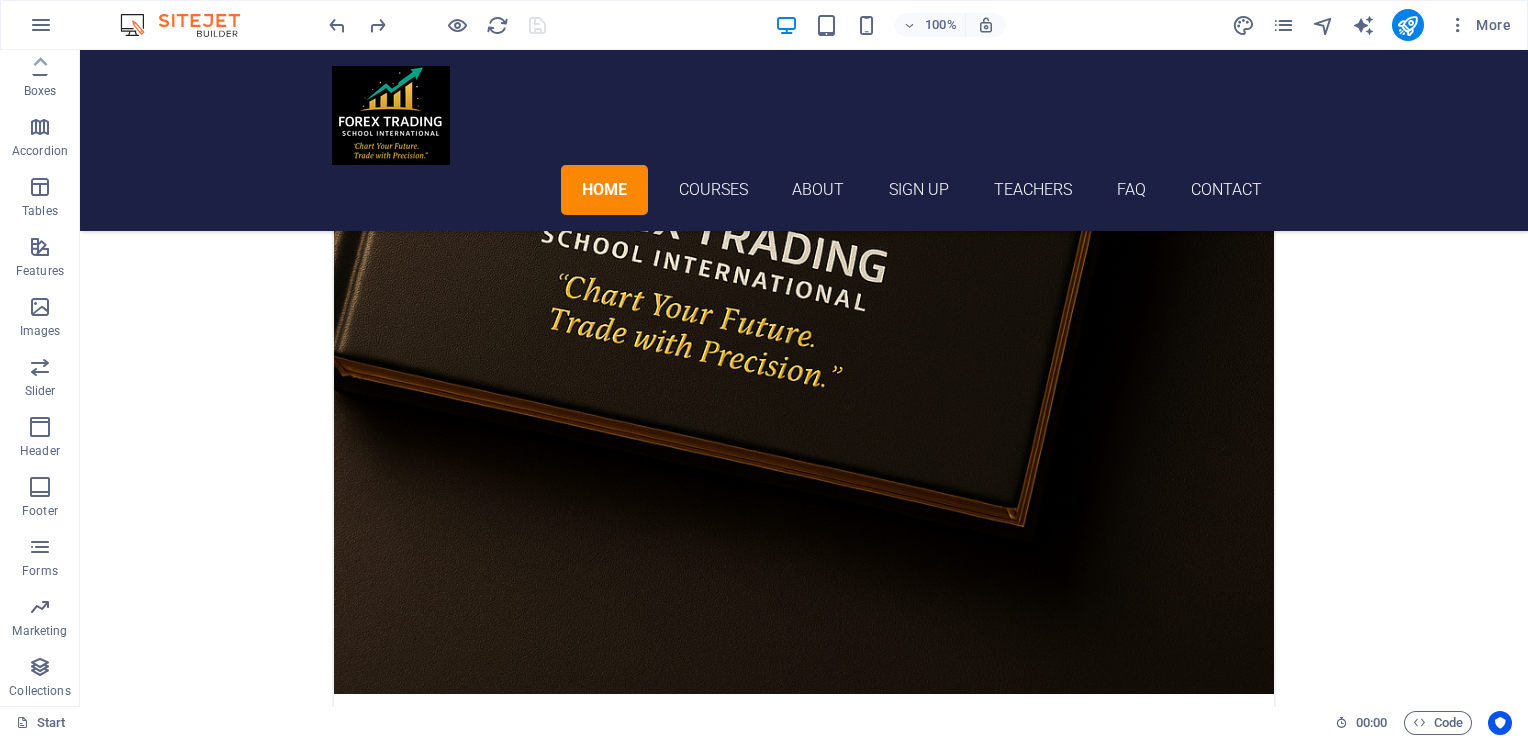 click on "Start 00 : 00 Code" at bounding box center (764, 722) 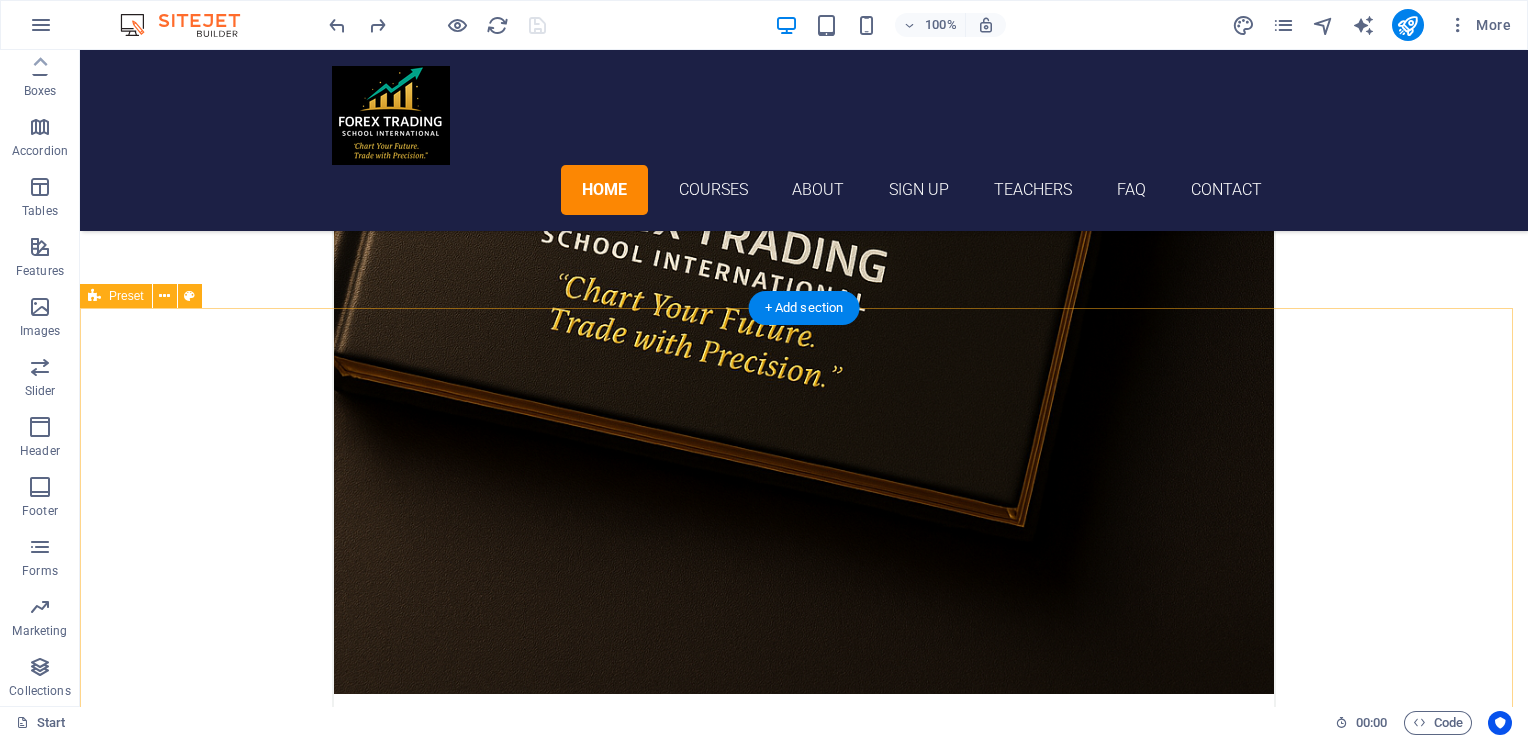 drag, startPoint x: 1564, startPoint y: 759, endPoint x: 1509, endPoint y: 578, distance: 189.17188 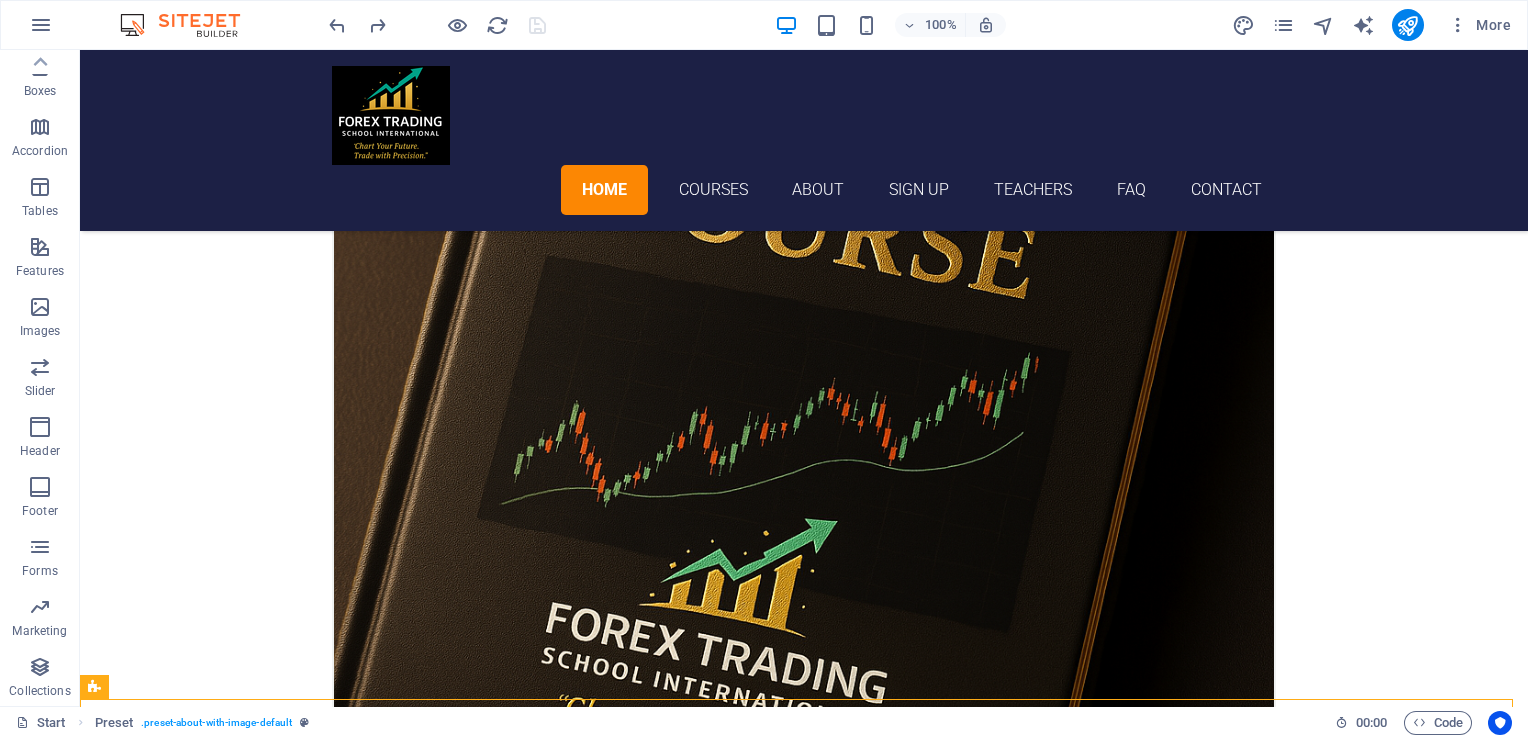 scroll, scrollTop: 1304, scrollLeft: 0, axis: vertical 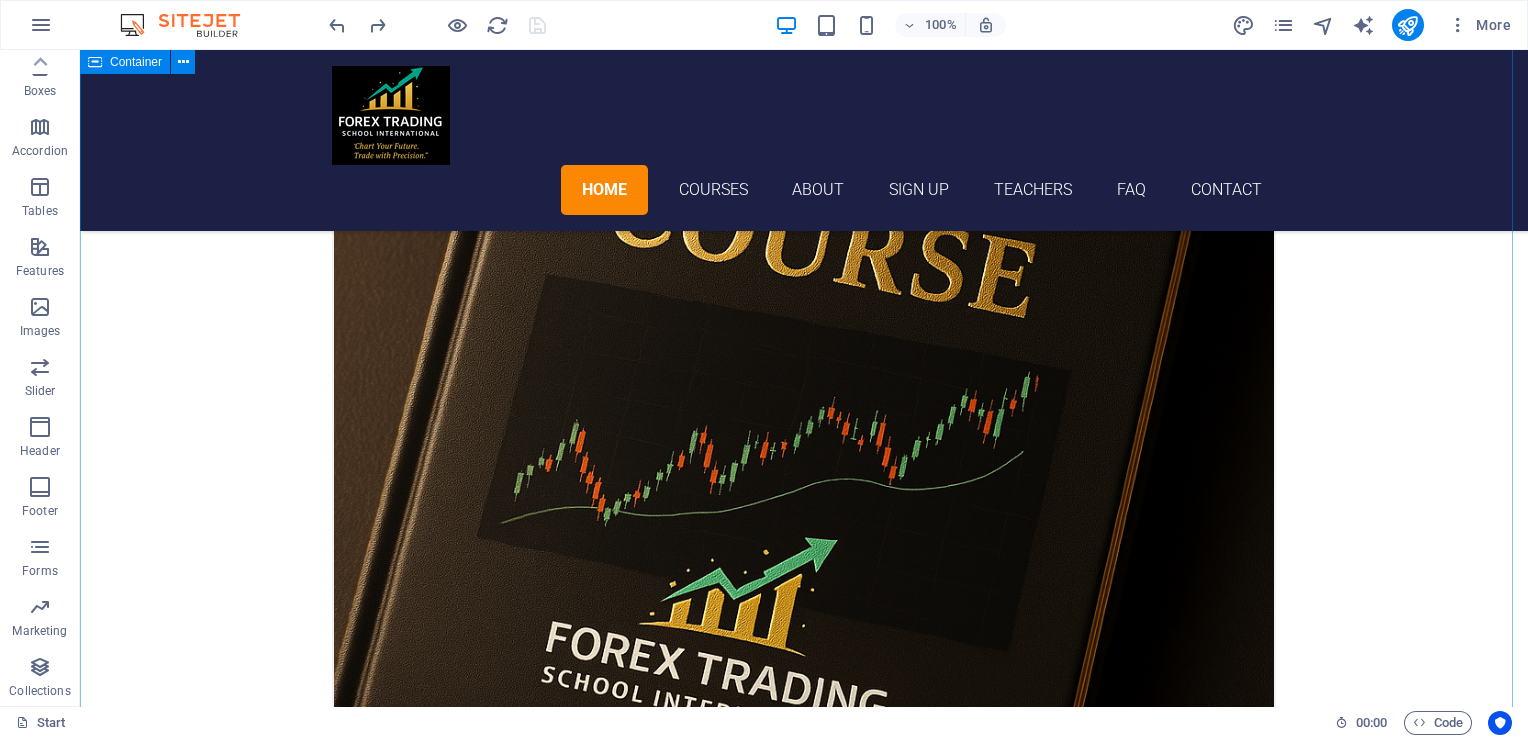 click on "Choose Your Course forex trading Courses Ultimate fx trading course  Two to Three day course  08:00 am - 04:00 pm Analysis Market Structure Risk Management Signals Gold And Nasdaq Prime Strategies and Techniques  One to Two day Course  08:00 am - 04:00 pm Two Prime Strategies Proven 90%+ Winning rate Compound Strategies Risk Management This course is designed for those who mastered the fundamentals of Trading Indicators and proffessional settings  One to Two days  08:00 am - 04:00 pm Teach you how to use and combine 4 indicators in tools. Provide proffessional settings used by institutional traders The only indicators and tools you need to become a successful trader. Disclaimer This website and its content are provided for educational and informational purposes only. Nothing on this site constitutes financial, investment, tax, legal, or other professional advice. All strategies, examples, and case studies are illustrative and may not suit your individual circumstances." at bounding box center [804, 2270] 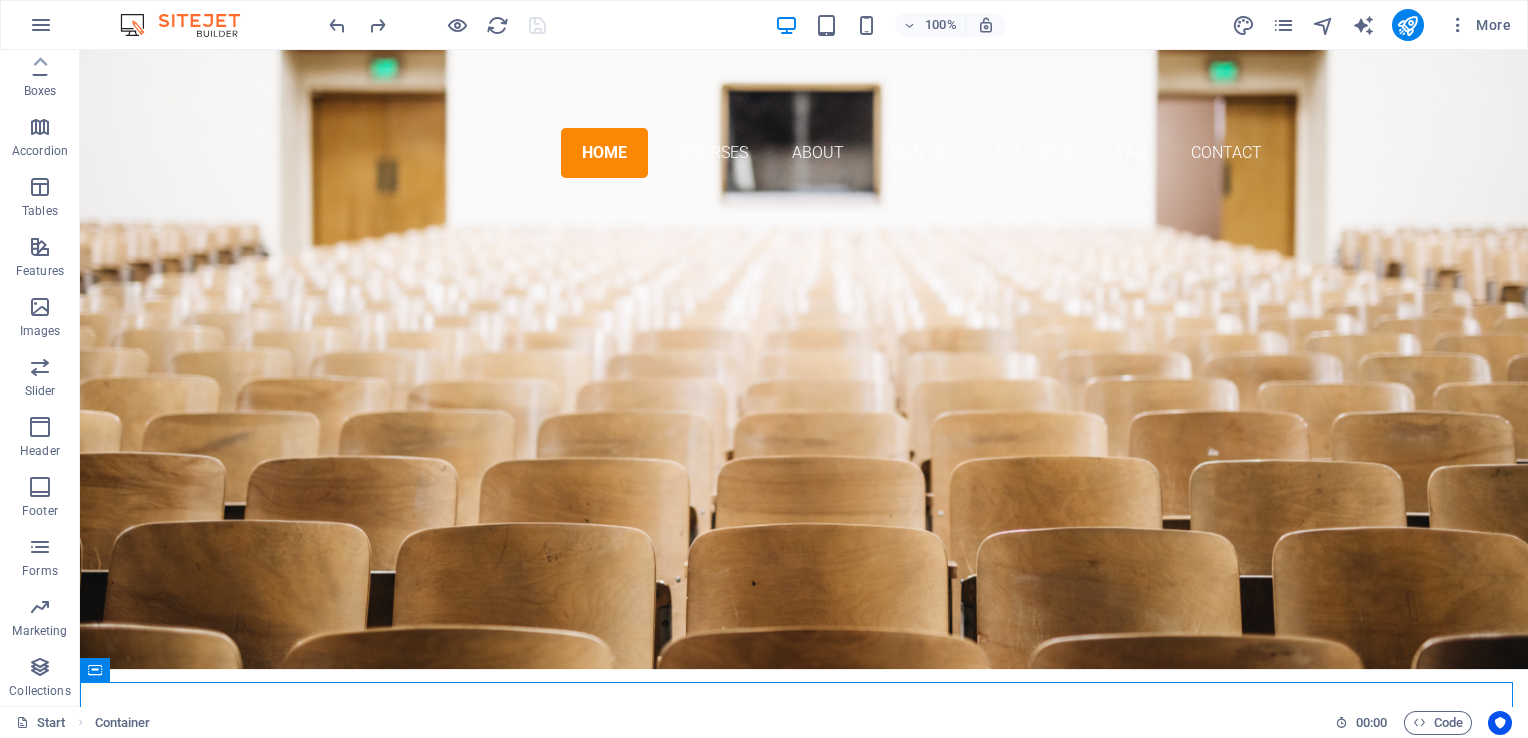 scroll, scrollTop: 24, scrollLeft: 0, axis: vertical 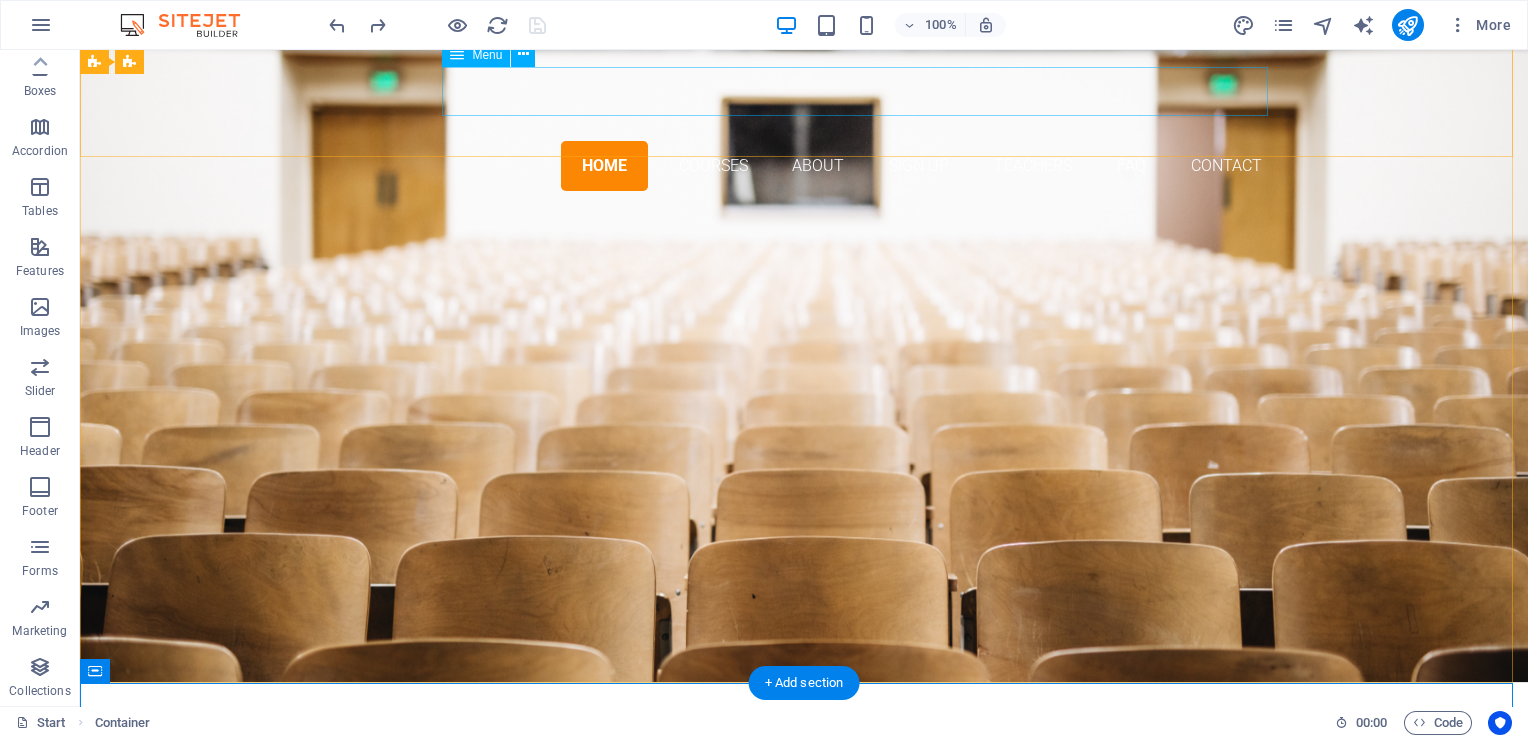 click on "Home Courses About Sign up Teachers FAQ Contact" at bounding box center [804, 166] 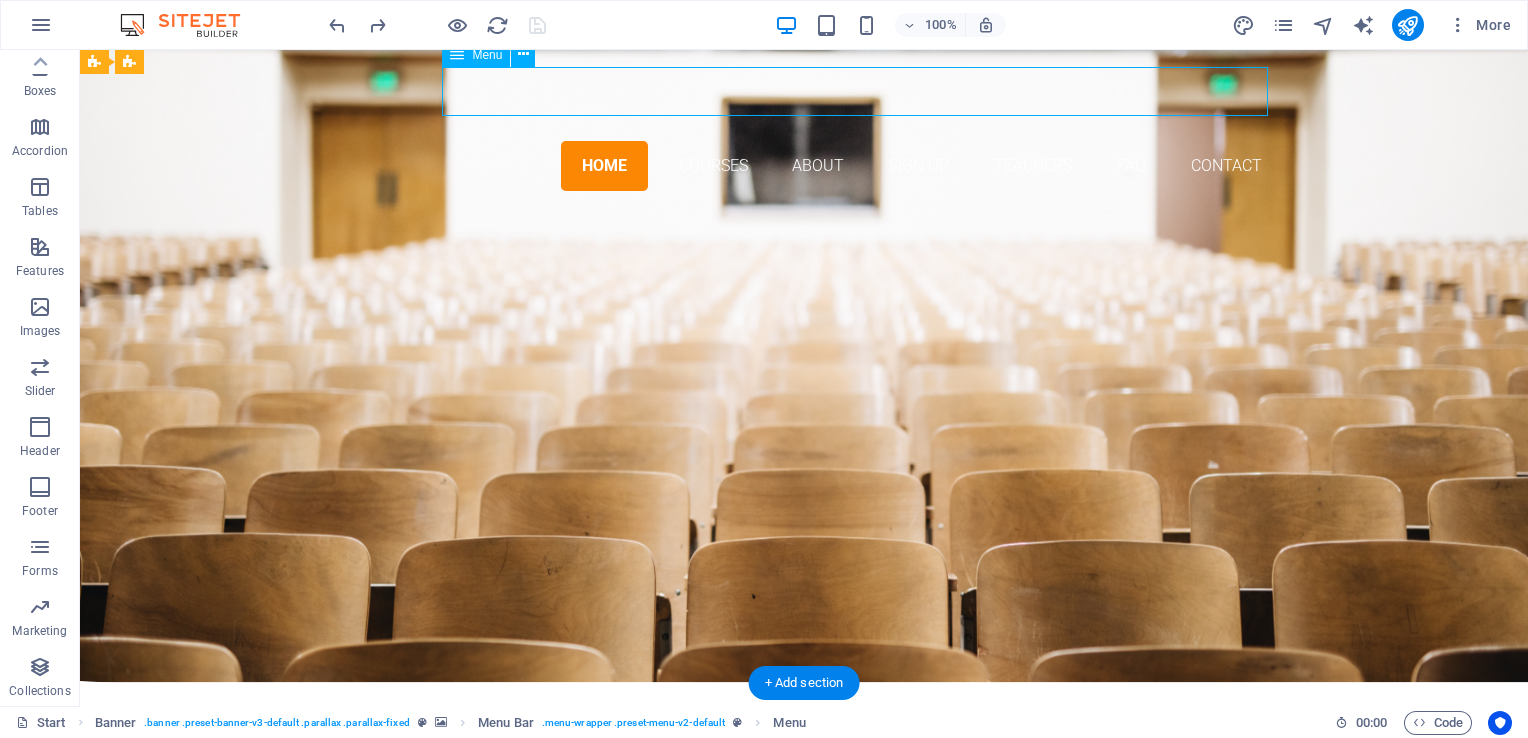 click on "Home Courses About Sign up Teachers FAQ Contact" at bounding box center (804, 166) 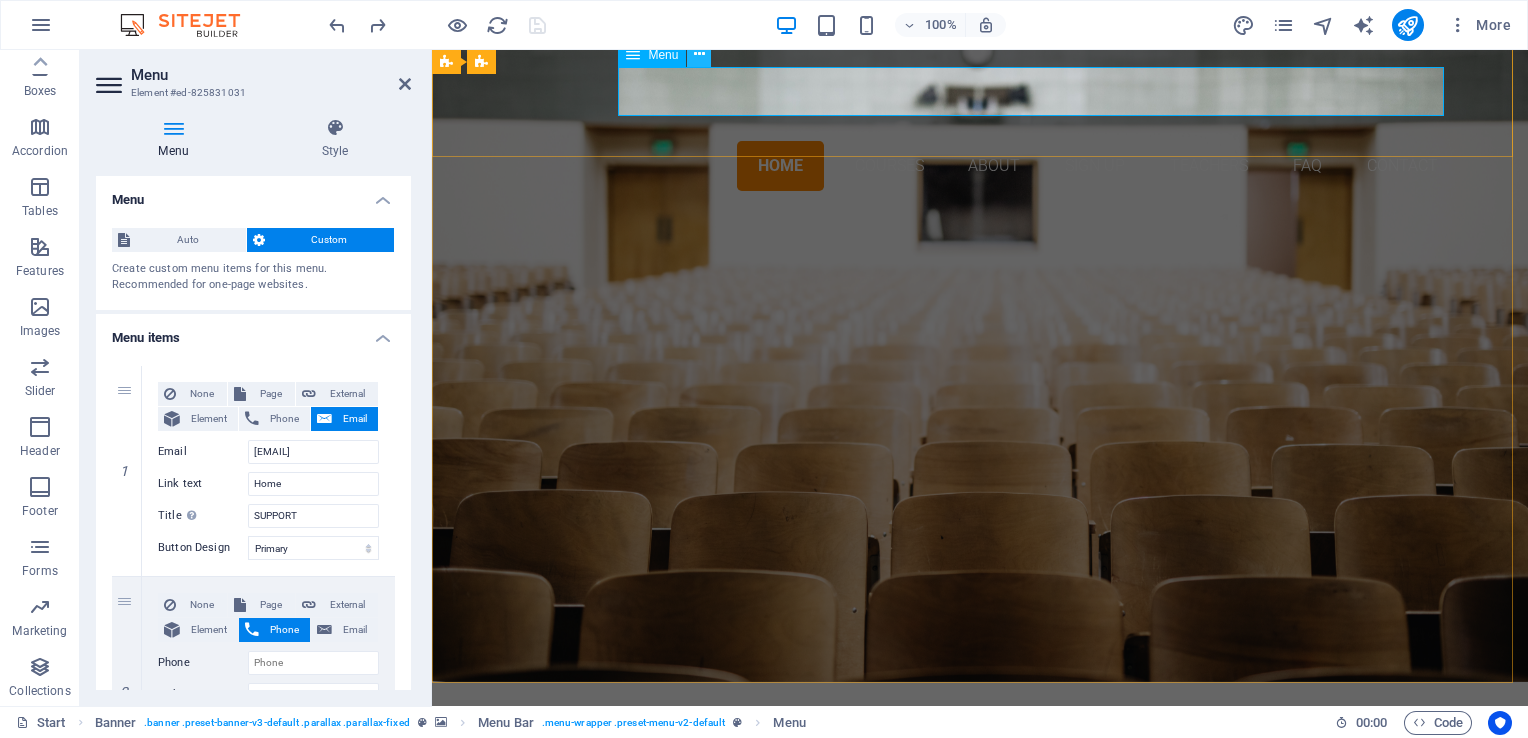 click at bounding box center [699, 55] 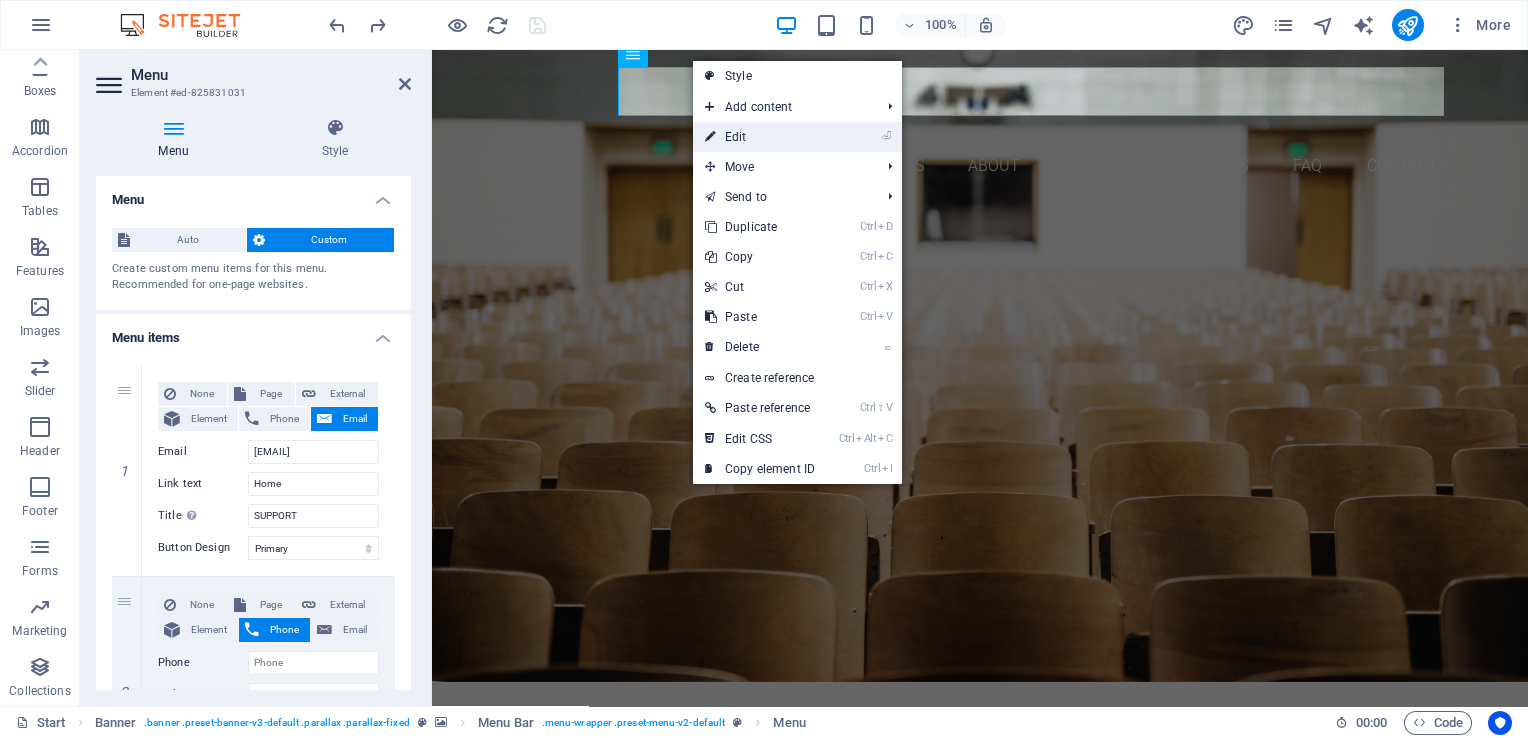 click on "⏎  Edit" at bounding box center [760, 137] 